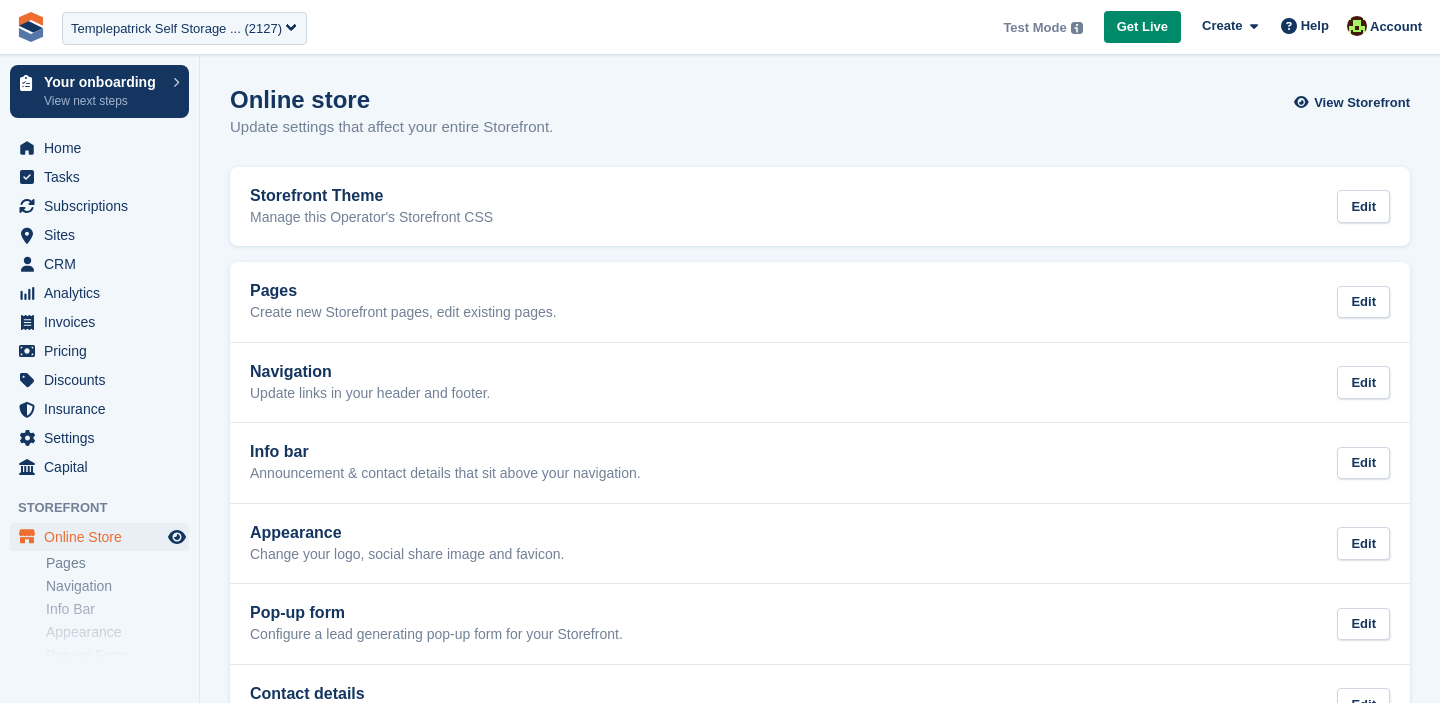 scroll, scrollTop: 0, scrollLeft: 0, axis: both 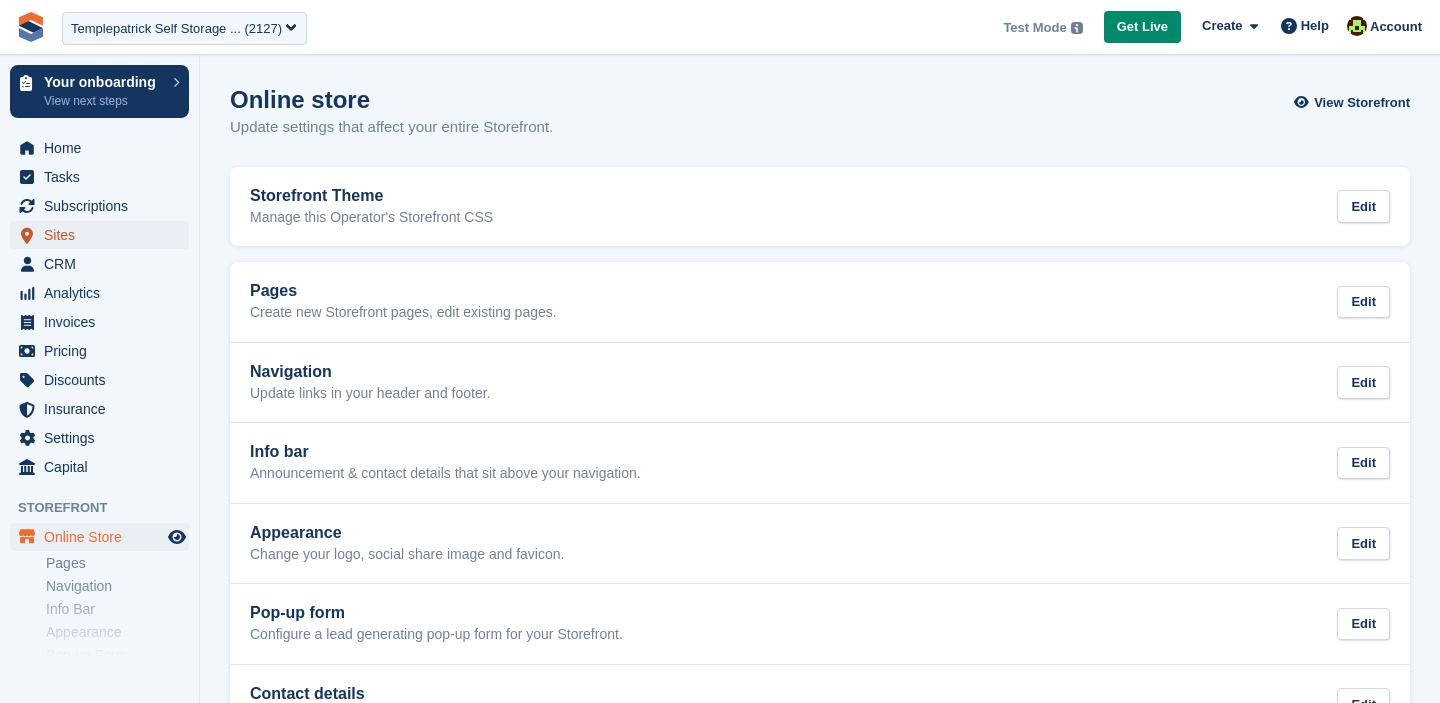 click on "Sites" at bounding box center (104, 235) 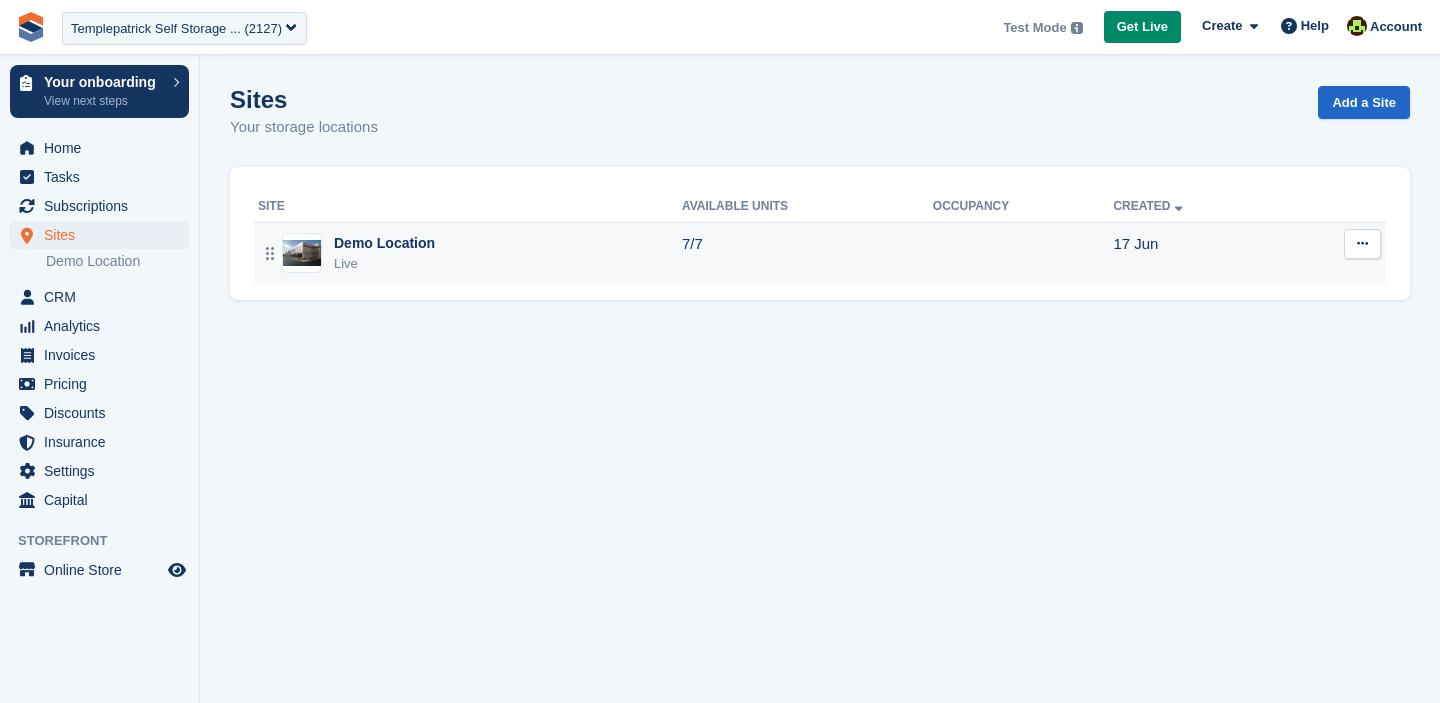 click on "Demo Location" at bounding box center (384, 243) 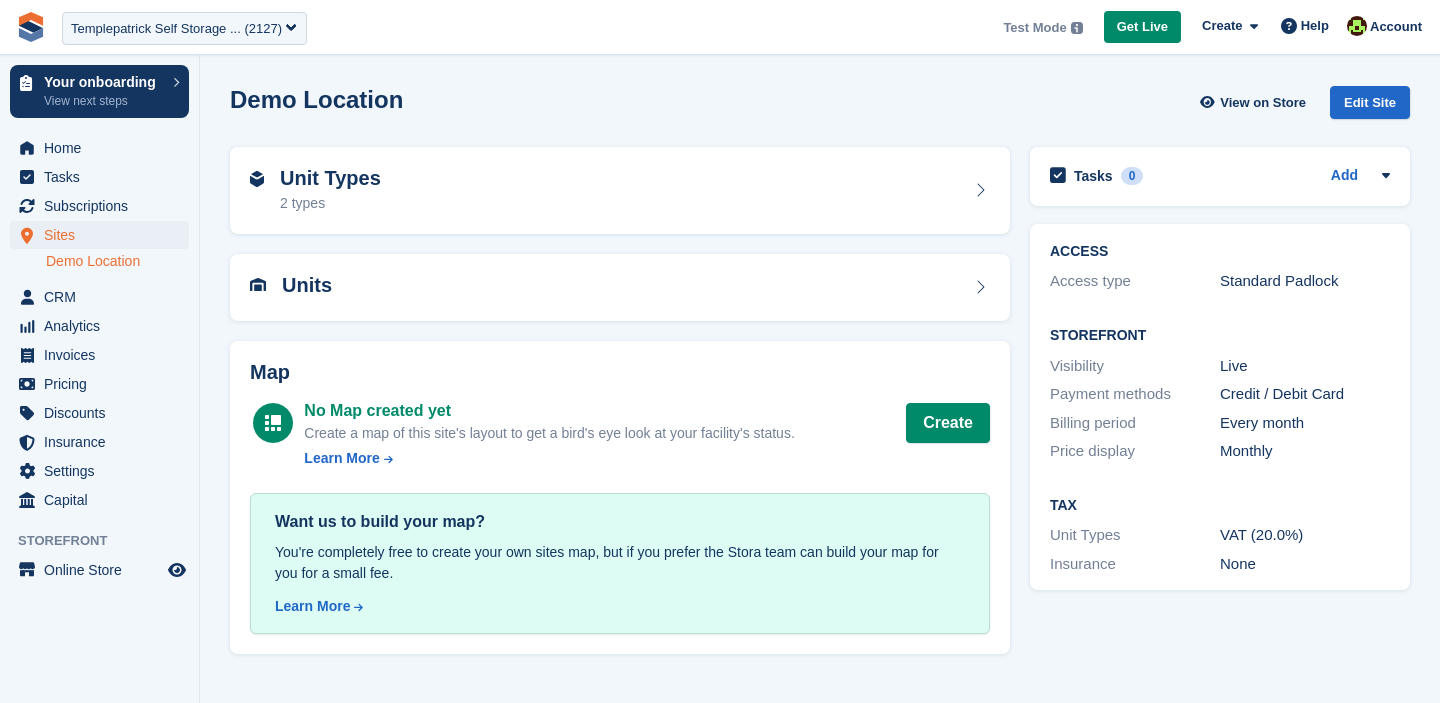 scroll, scrollTop: 0, scrollLeft: 0, axis: both 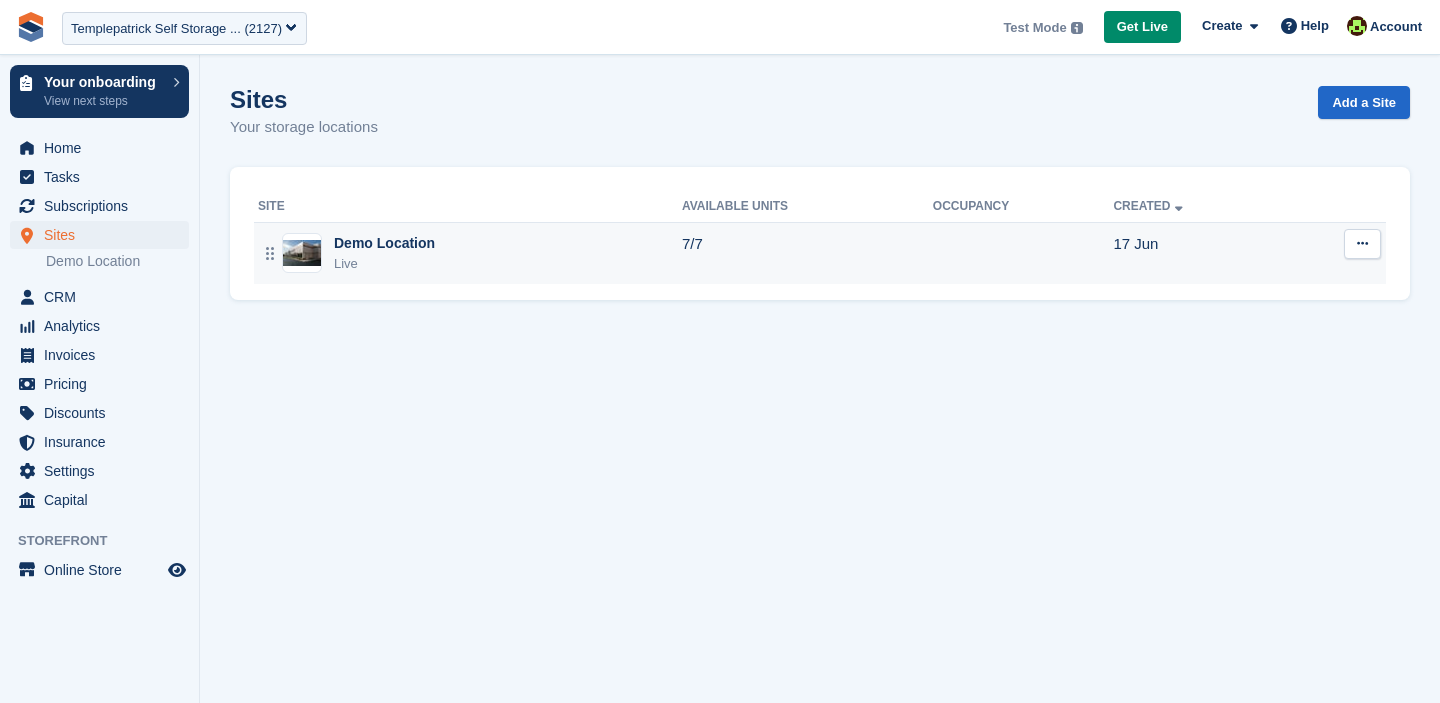 click on "Demo Location" at bounding box center [384, 243] 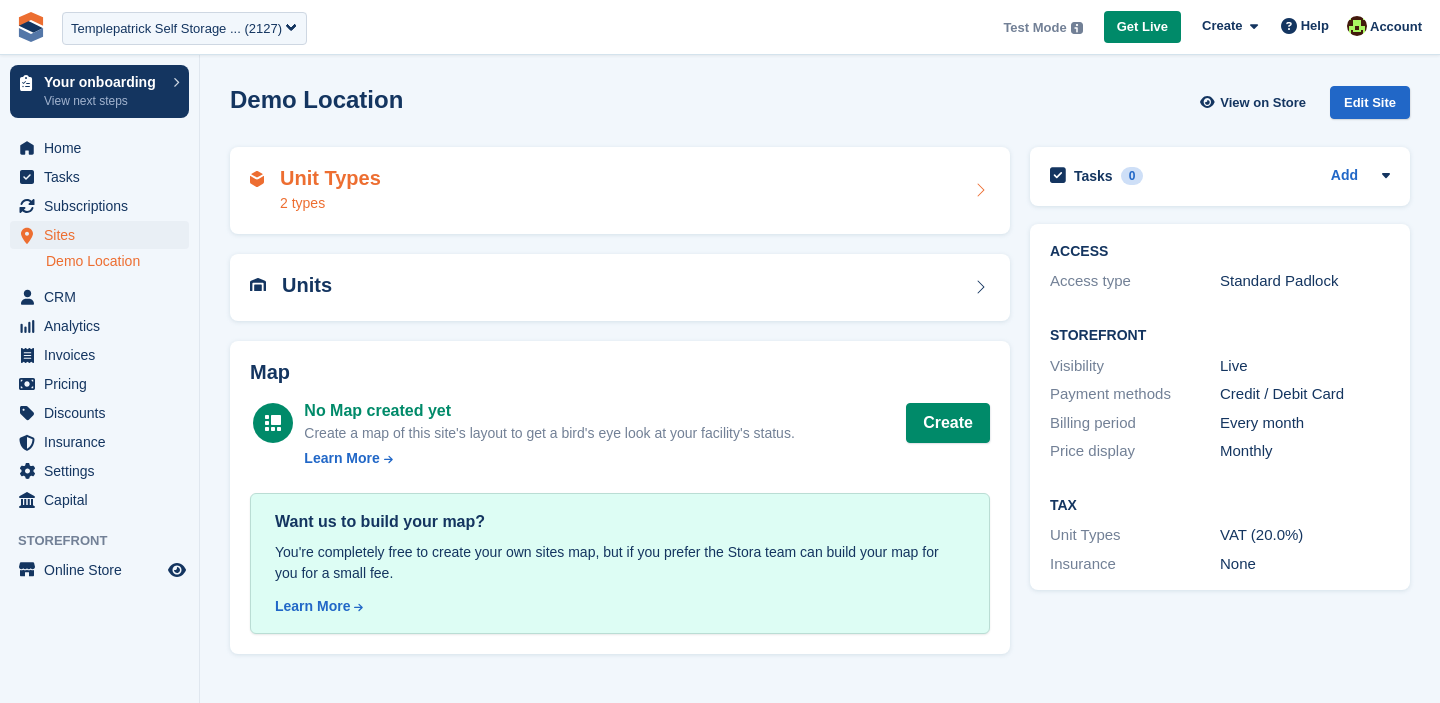 scroll, scrollTop: 0, scrollLeft: 0, axis: both 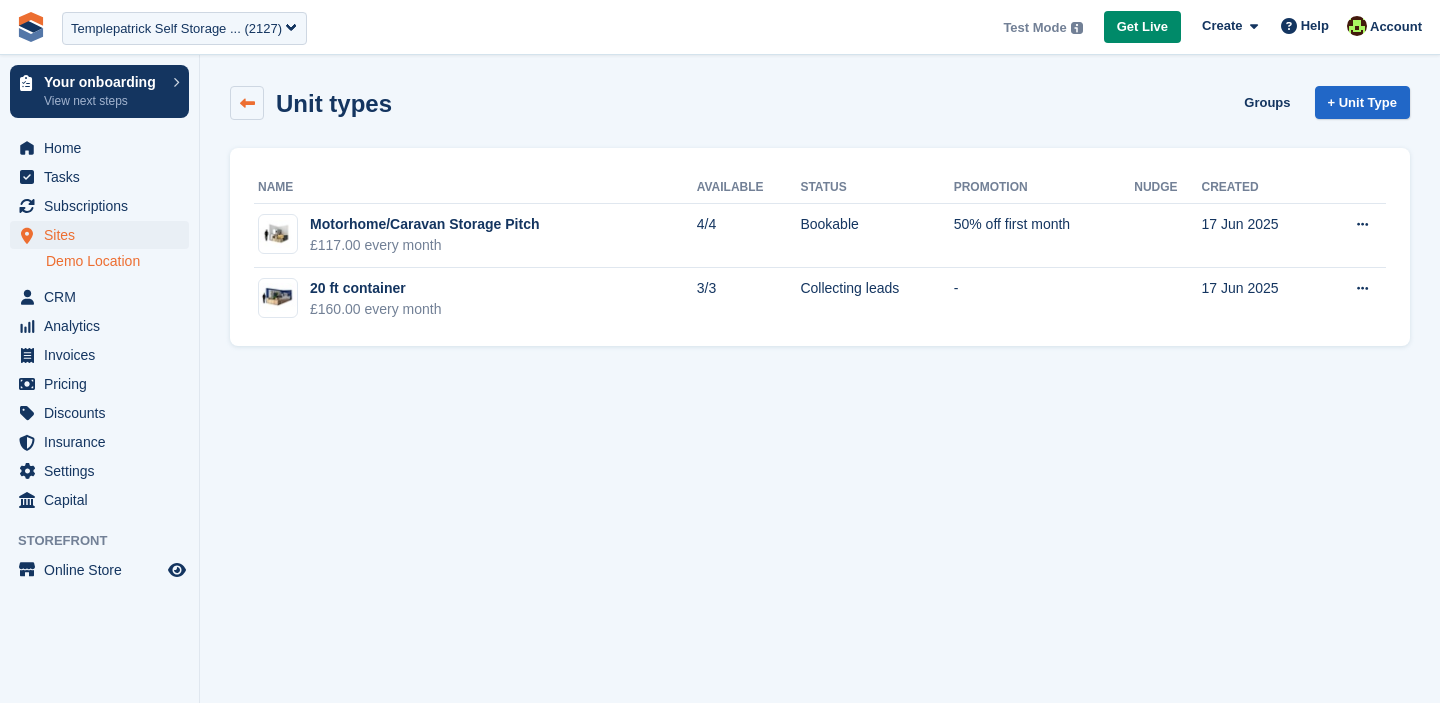 click at bounding box center (247, 103) 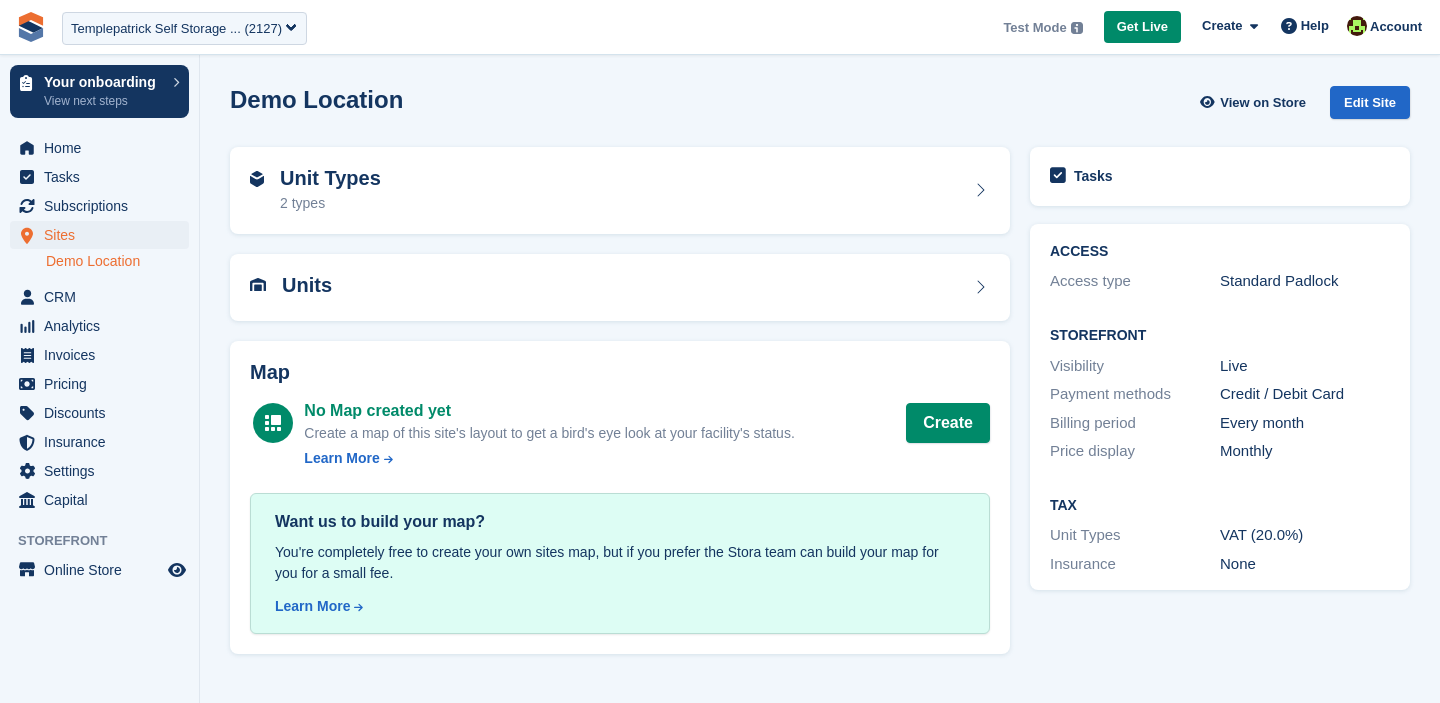 click on "Units" at bounding box center (620, 287) 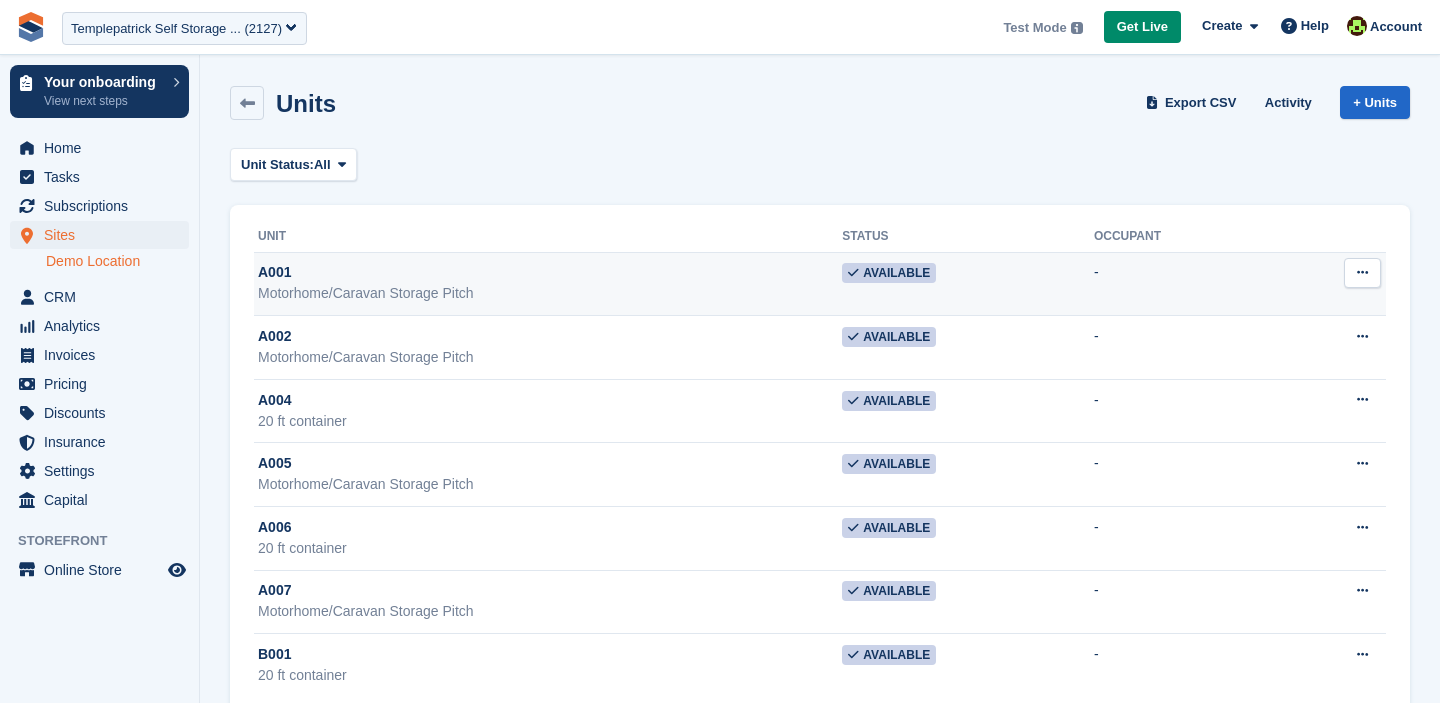 click at bounding box center [1362, 273] 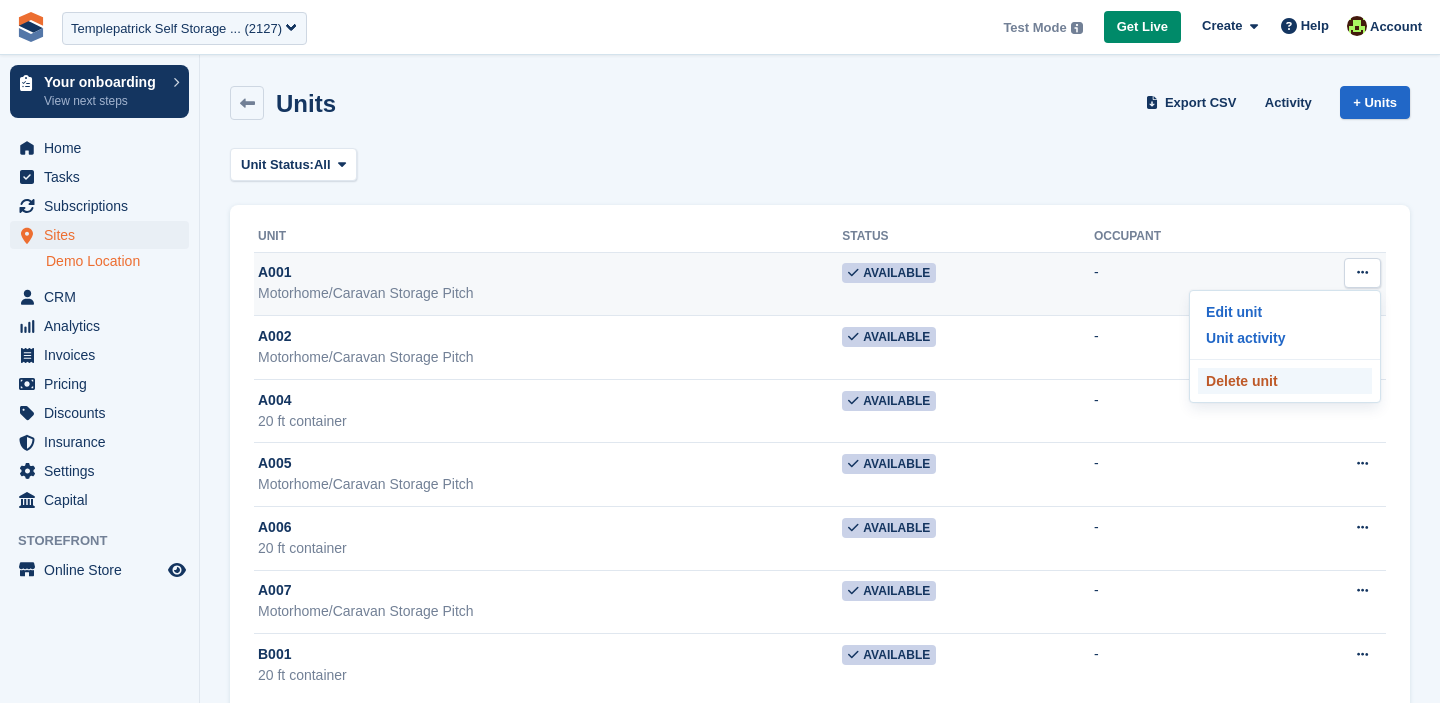 click on "Delete unit" at bounding box center [1285, 381] 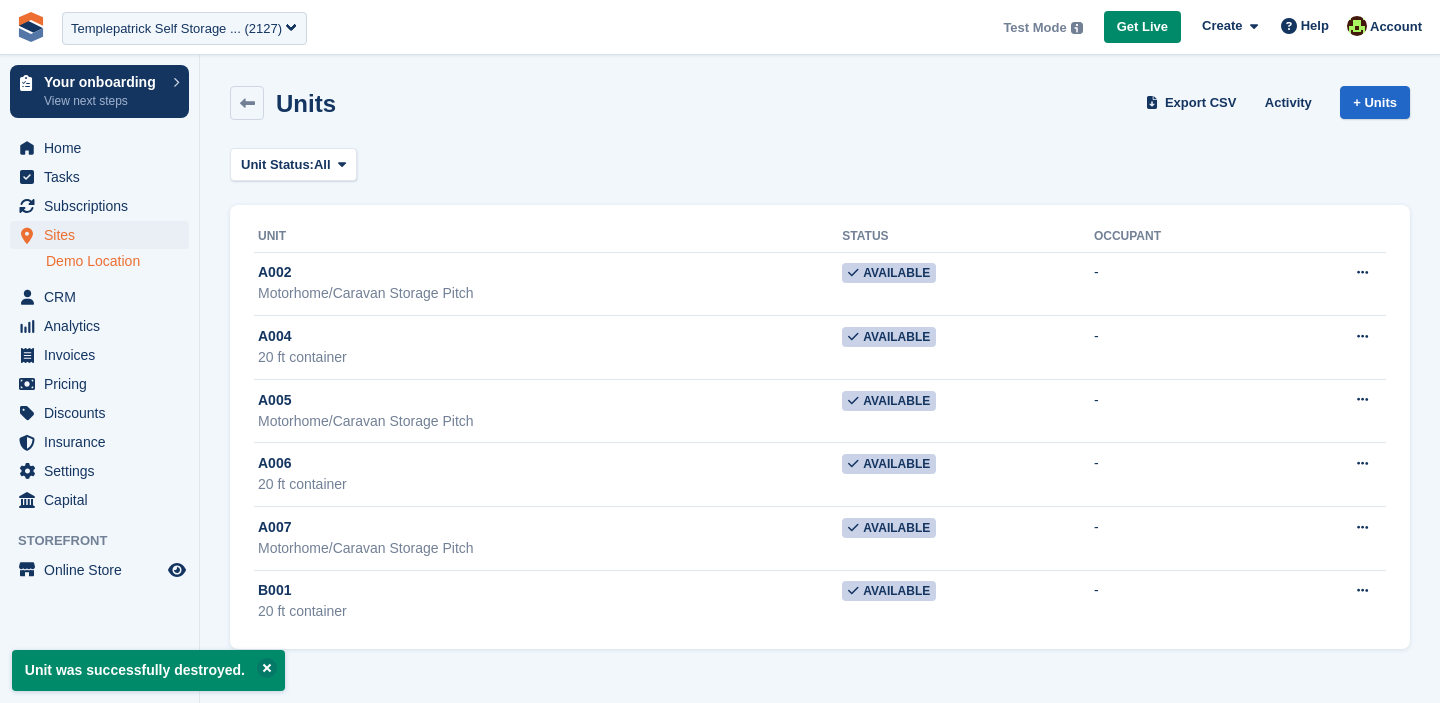 click at bounding box center (1362, 273) 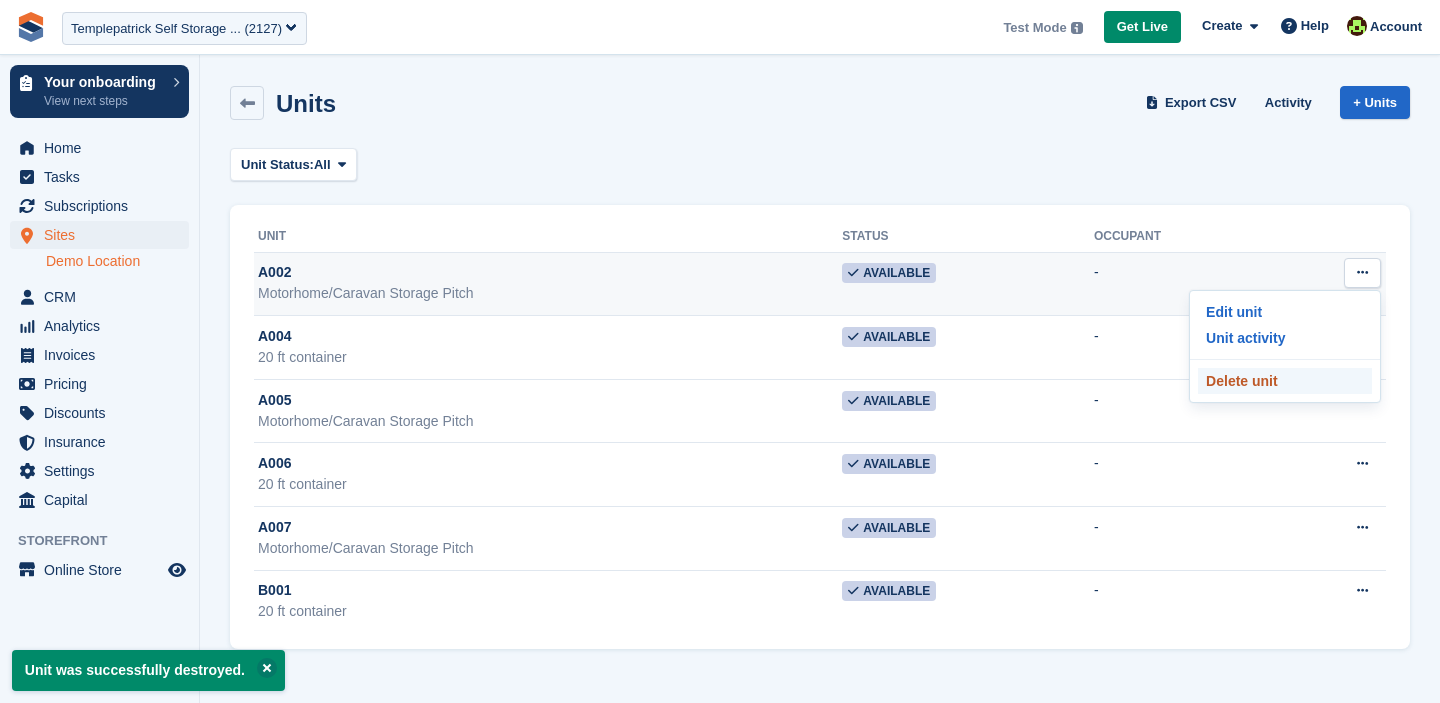 click on "Delete unit" at bounding box center (1285, 381) 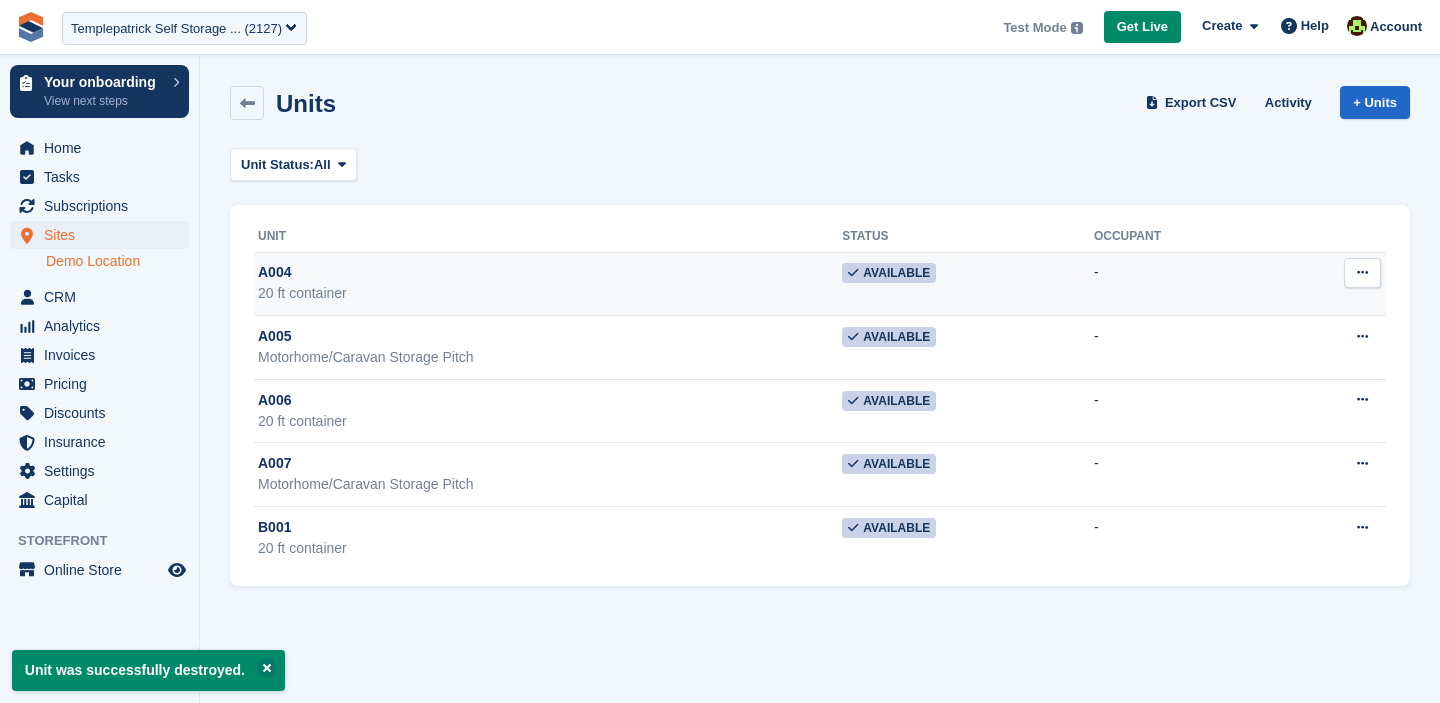 click at bounding box center (1362, 272) 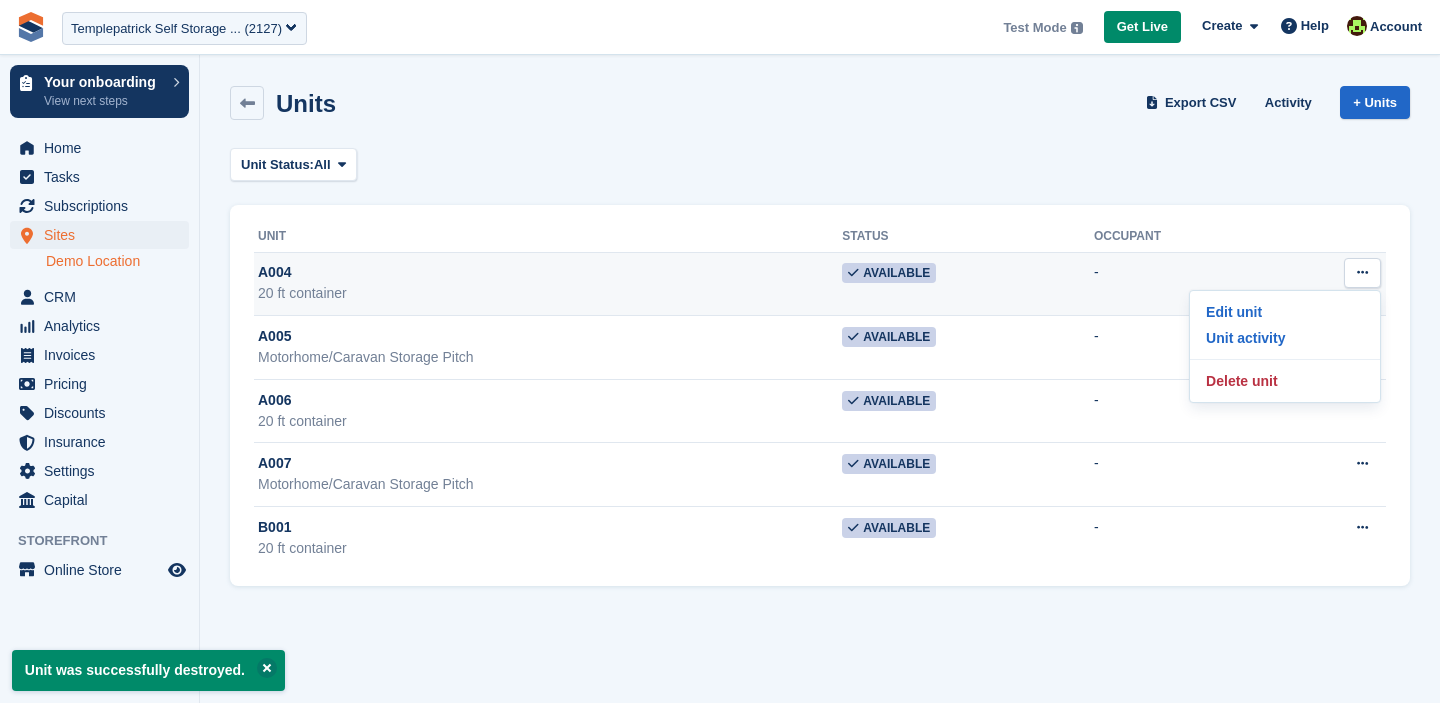 click on "Edit unit
Unit activity
Delete unit" at bounding box center [1285, 346] 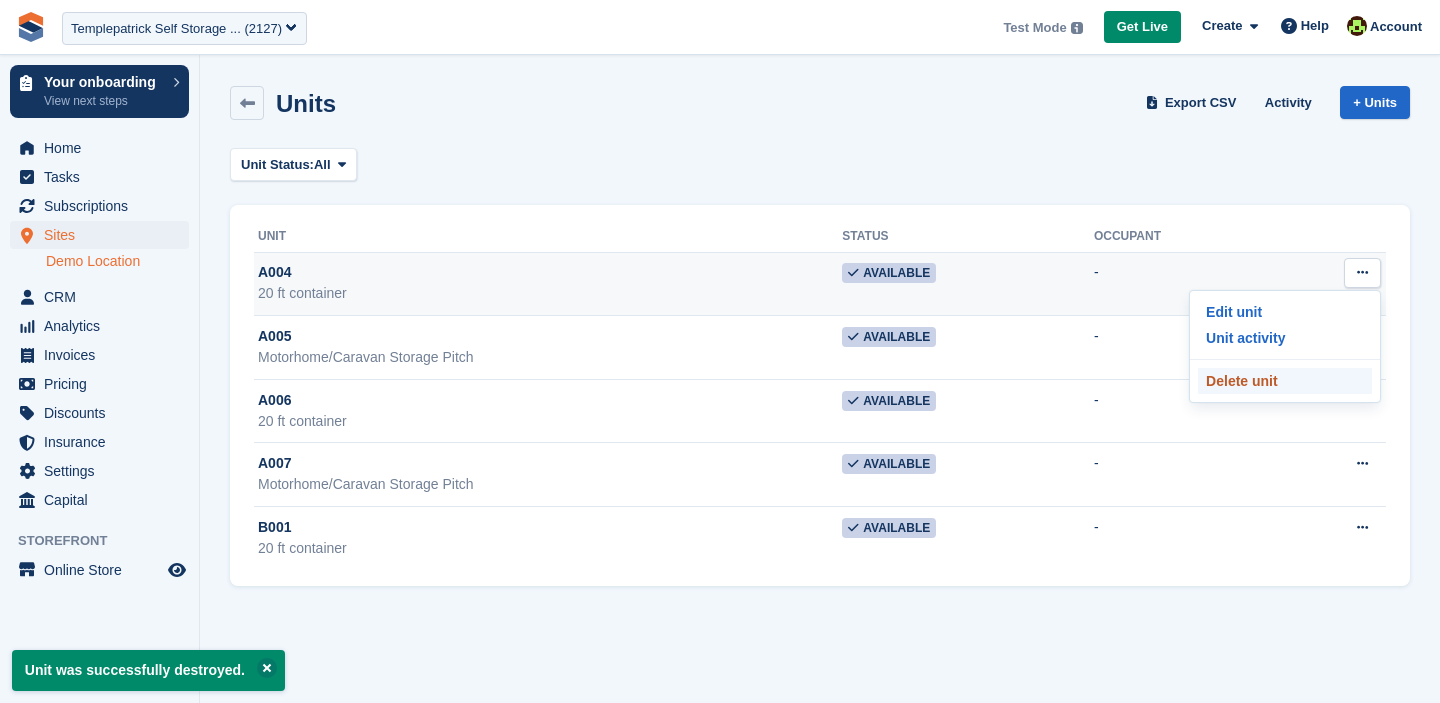 click on "Delete unit" at bounding box center [1285, 381] 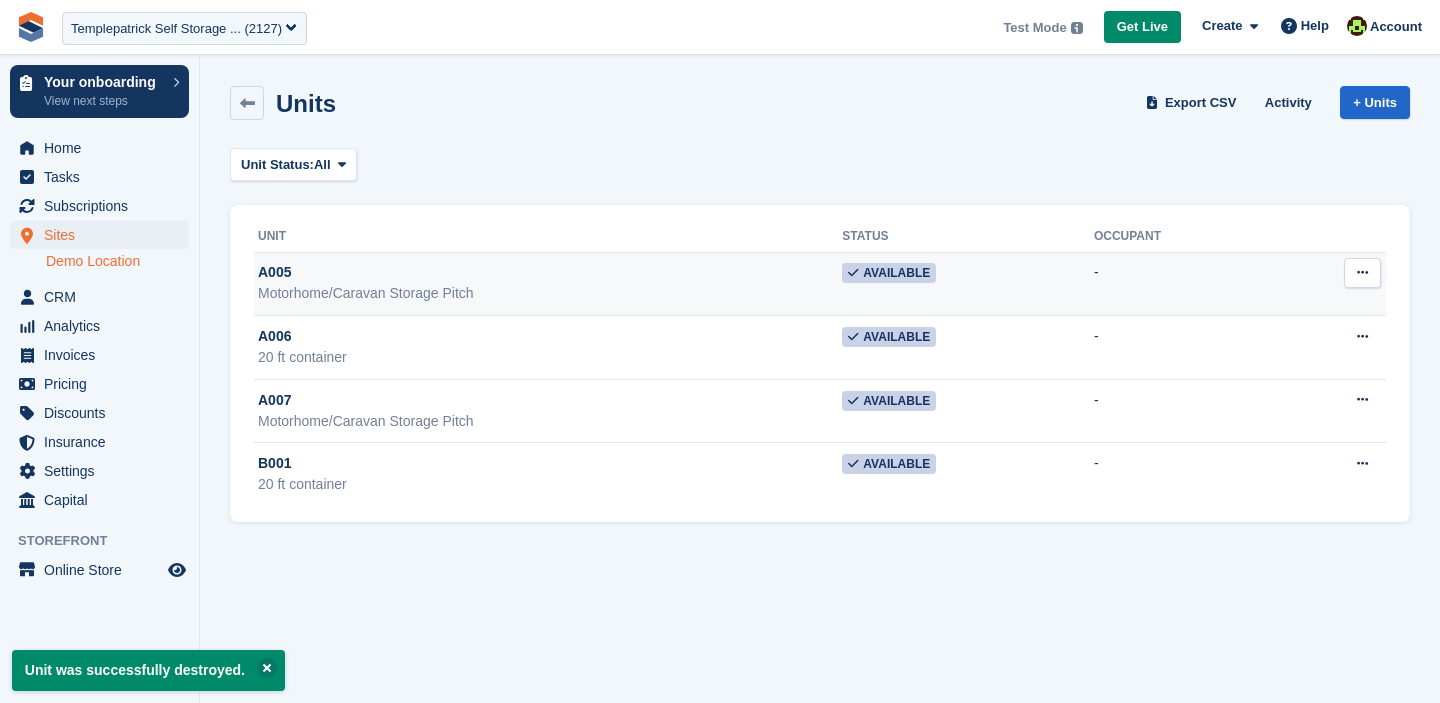 click at bounding box center [1362, 273] 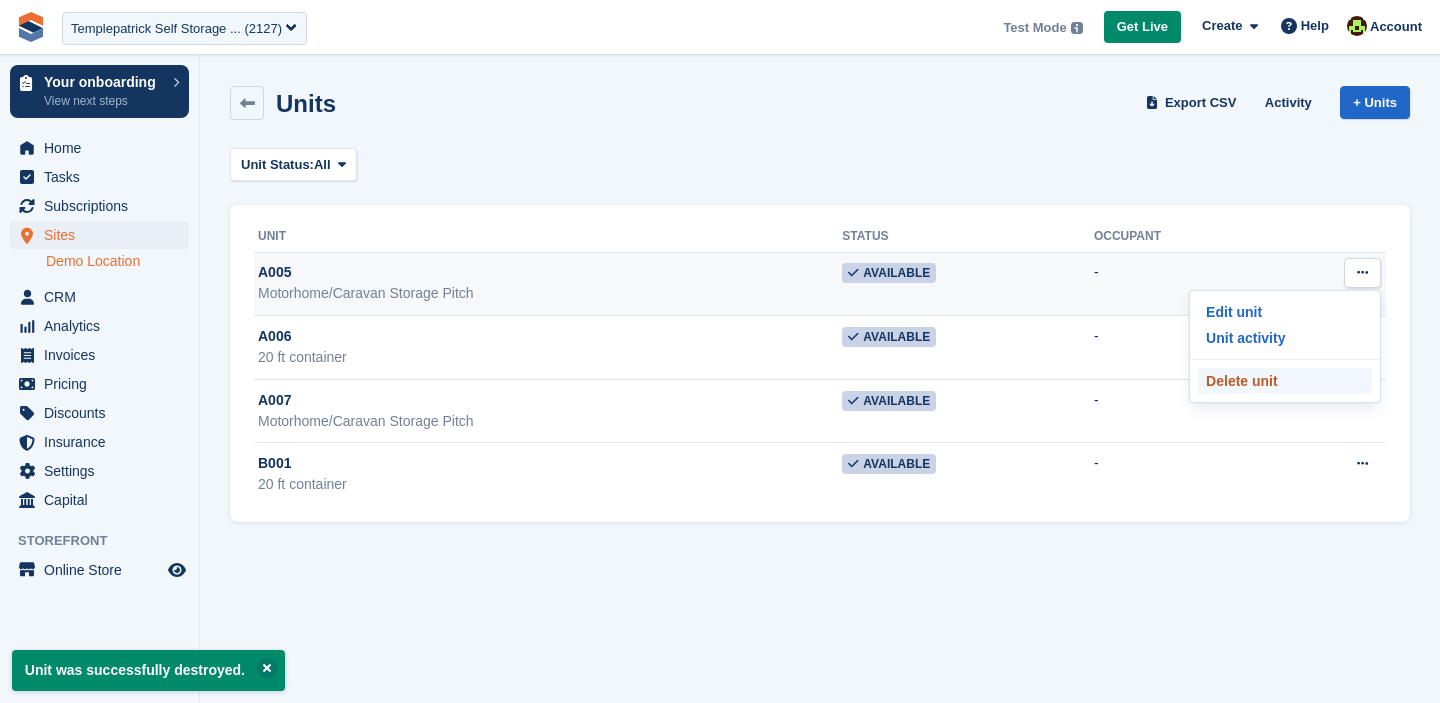 click on "Delete unit" at bounding box center [1285, 381] 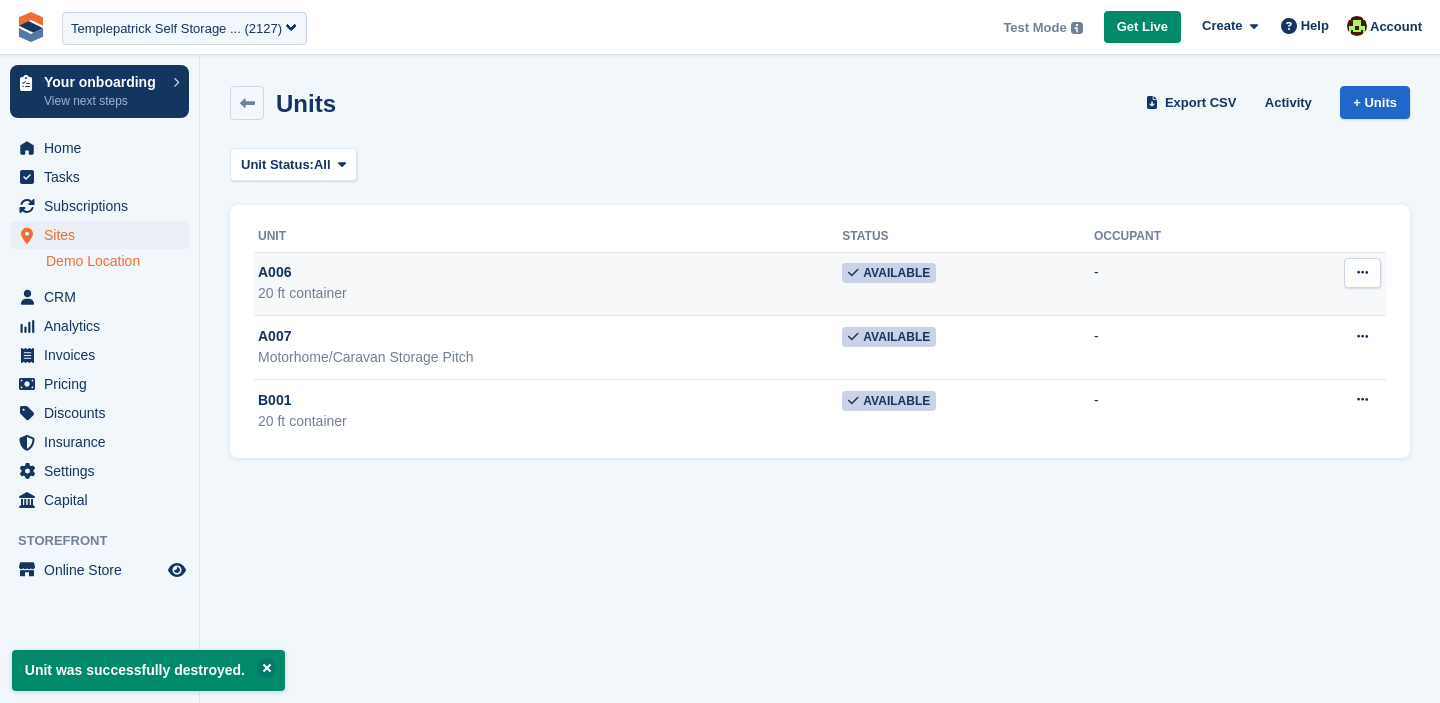 click at bounding box center [1362, 272] 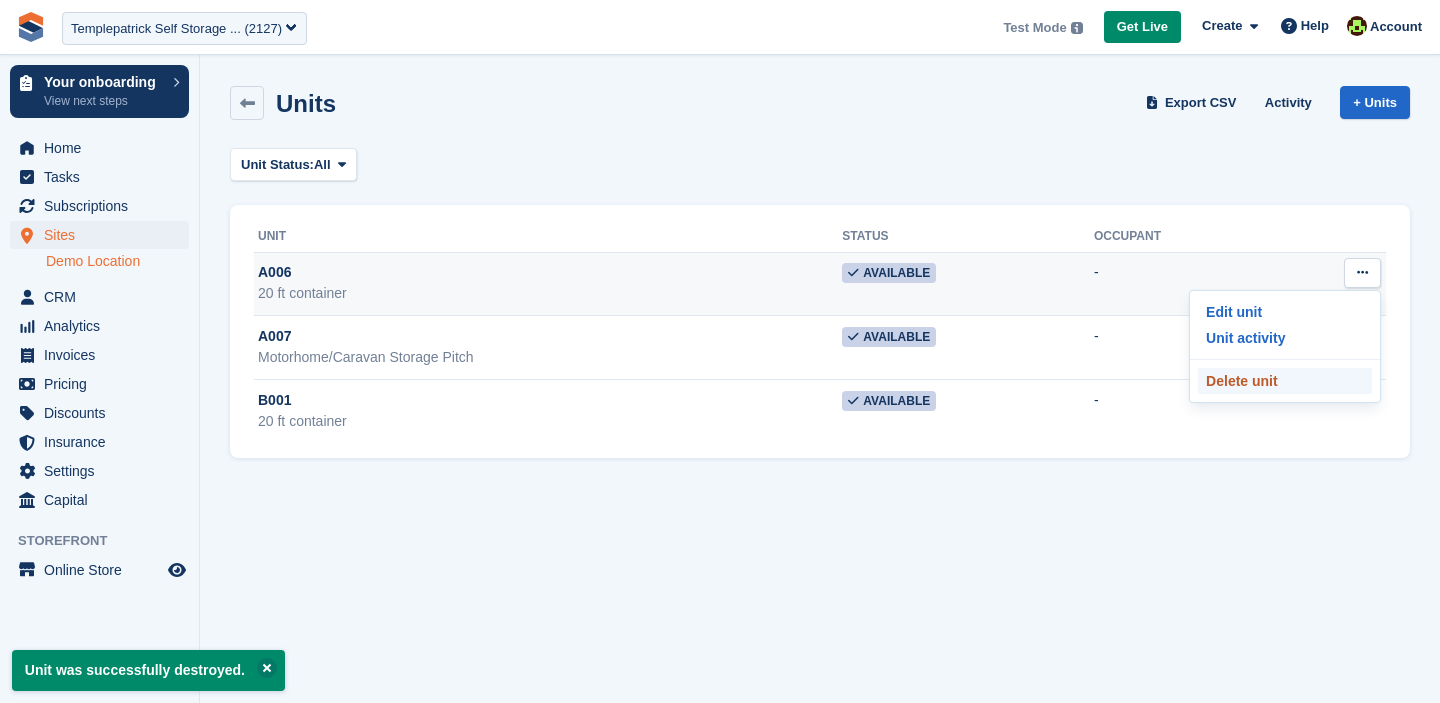 click on "Delete unit" at bounding box center (1285, 381) 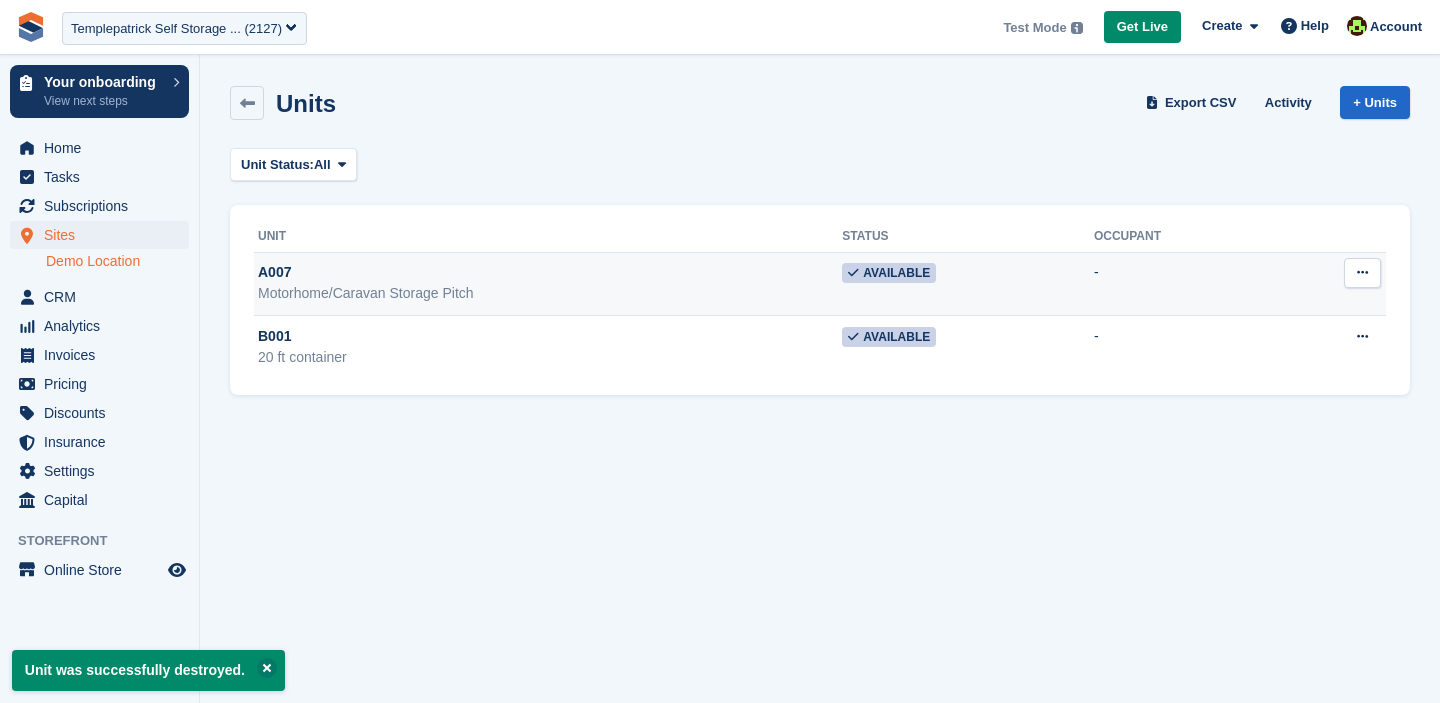 click at bounding box center [1362, 273] 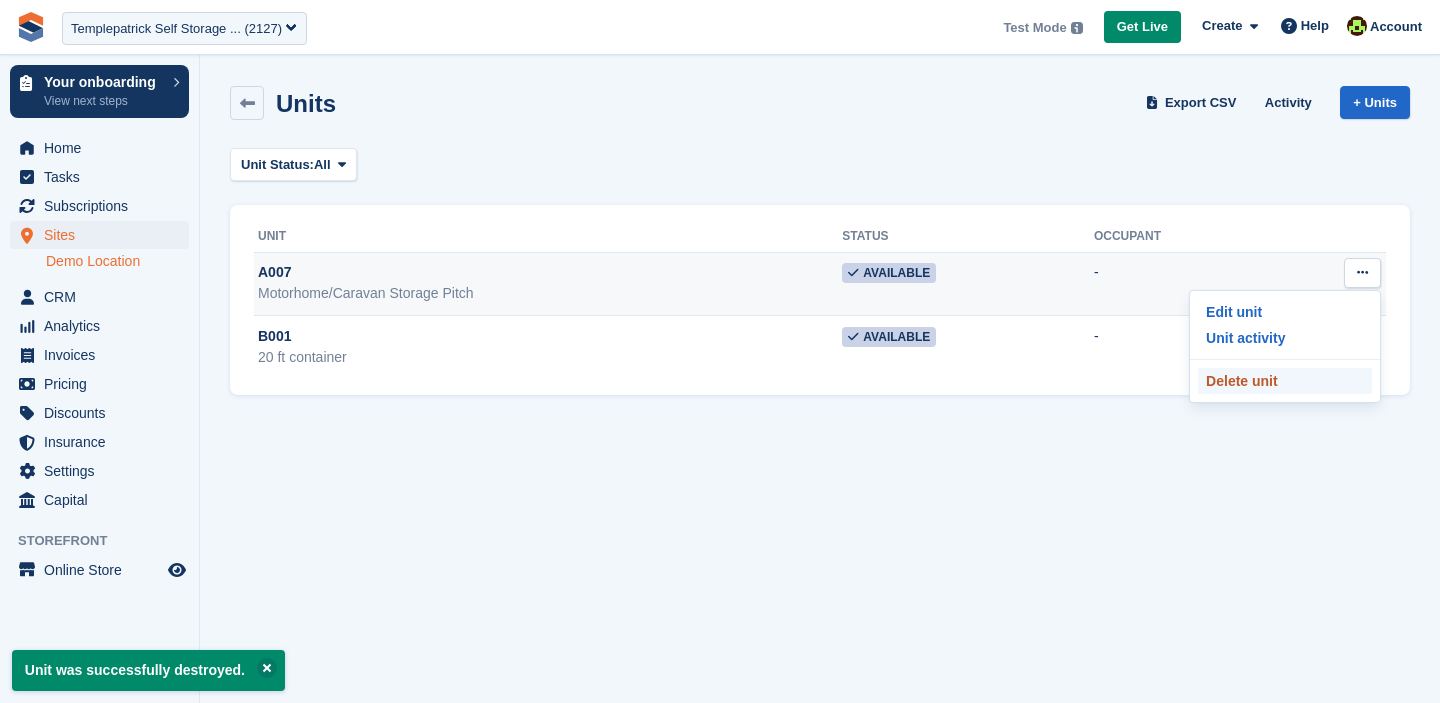 click on "Delete unit" at bounding box center [1285, 381] 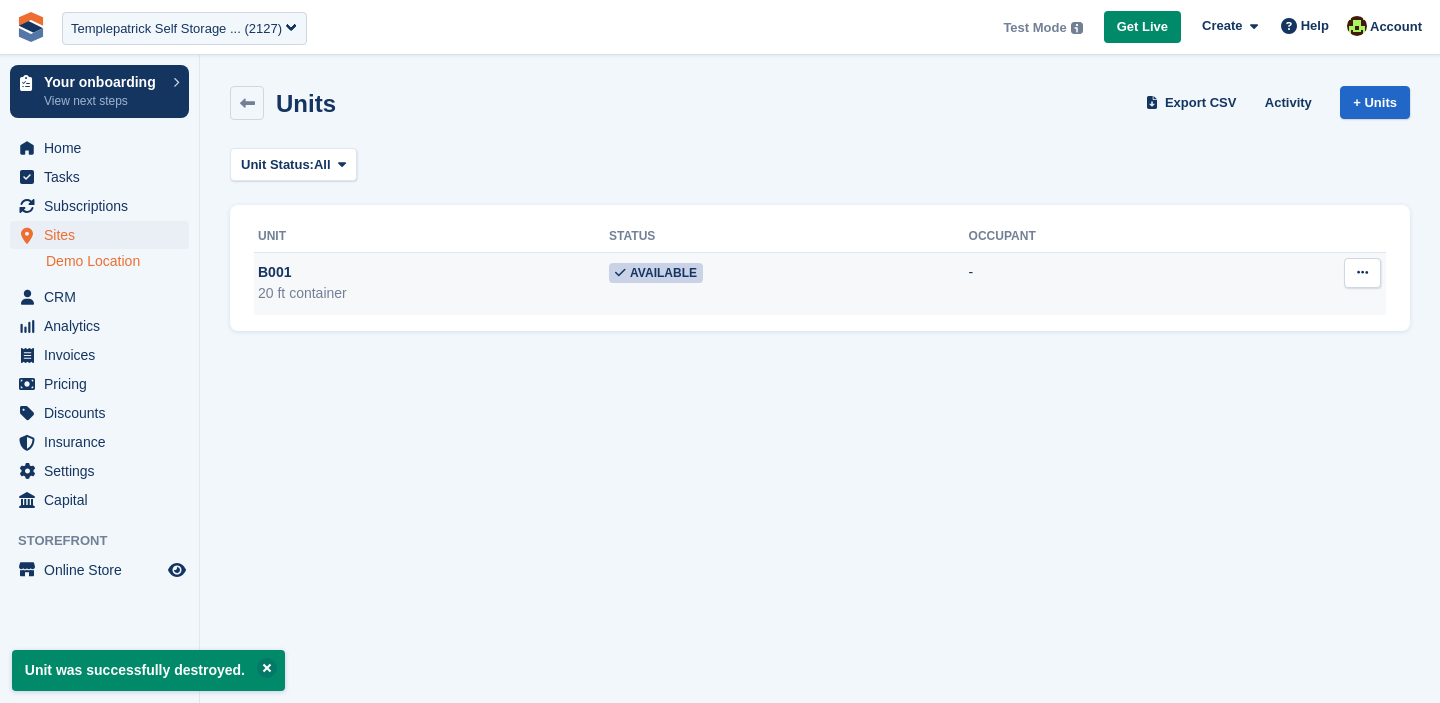 click at bounding box center (1362, 273) 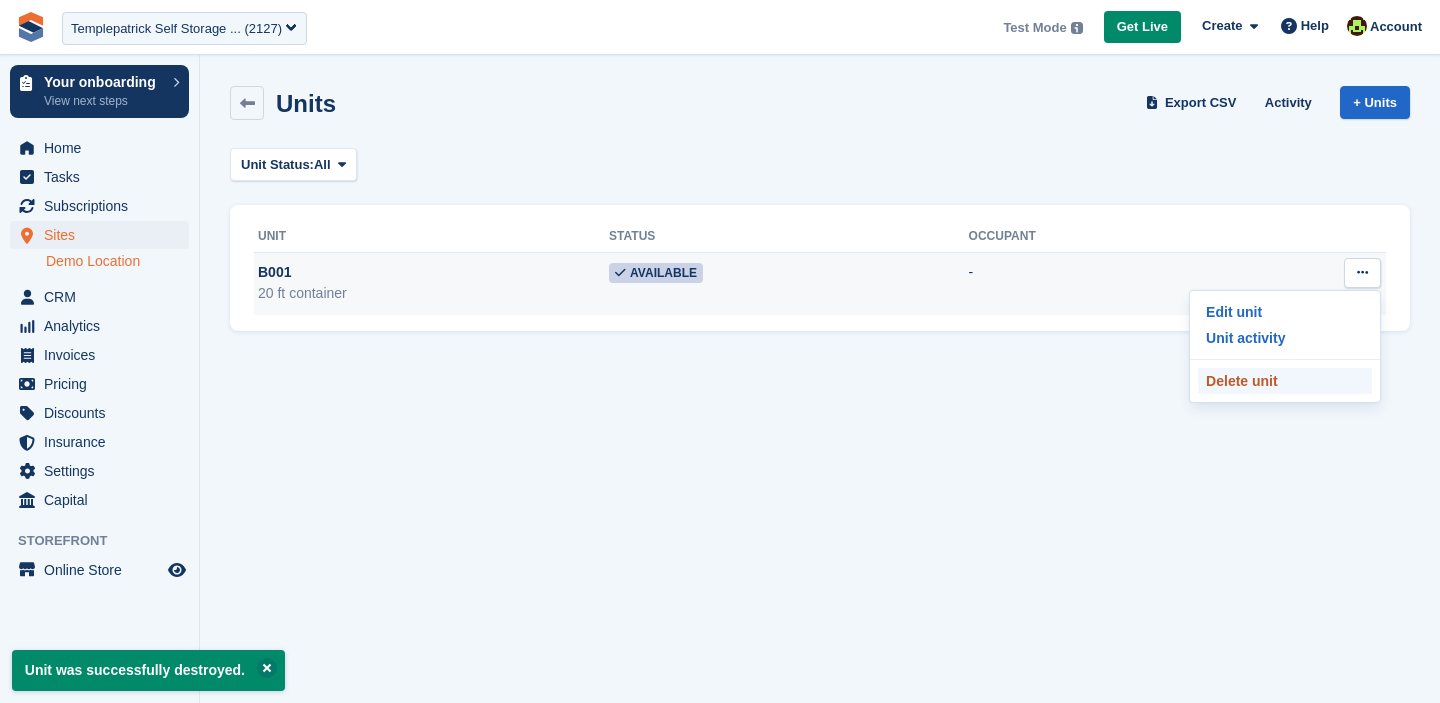 click on "Delete unit" at bounding box center (1285, 381) 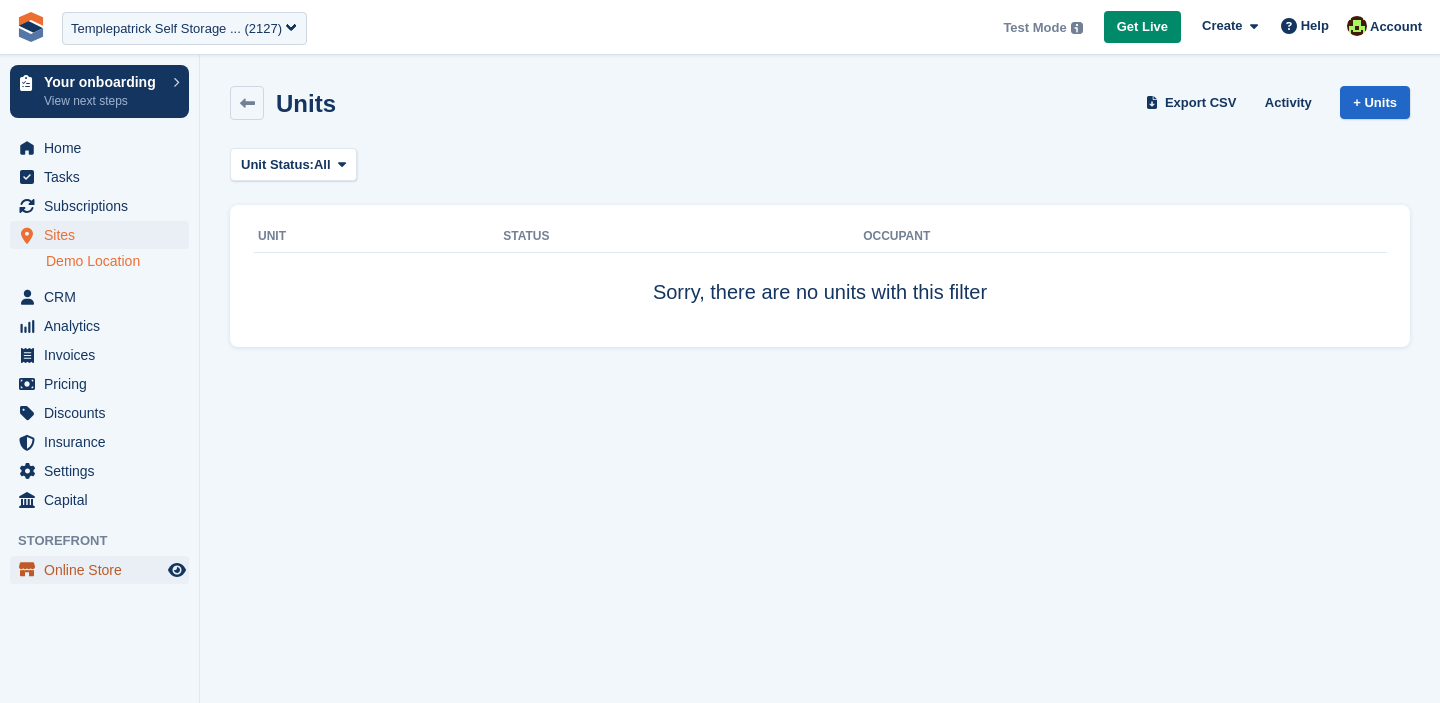 click on "Online Store" at bounding box center (104, 570) 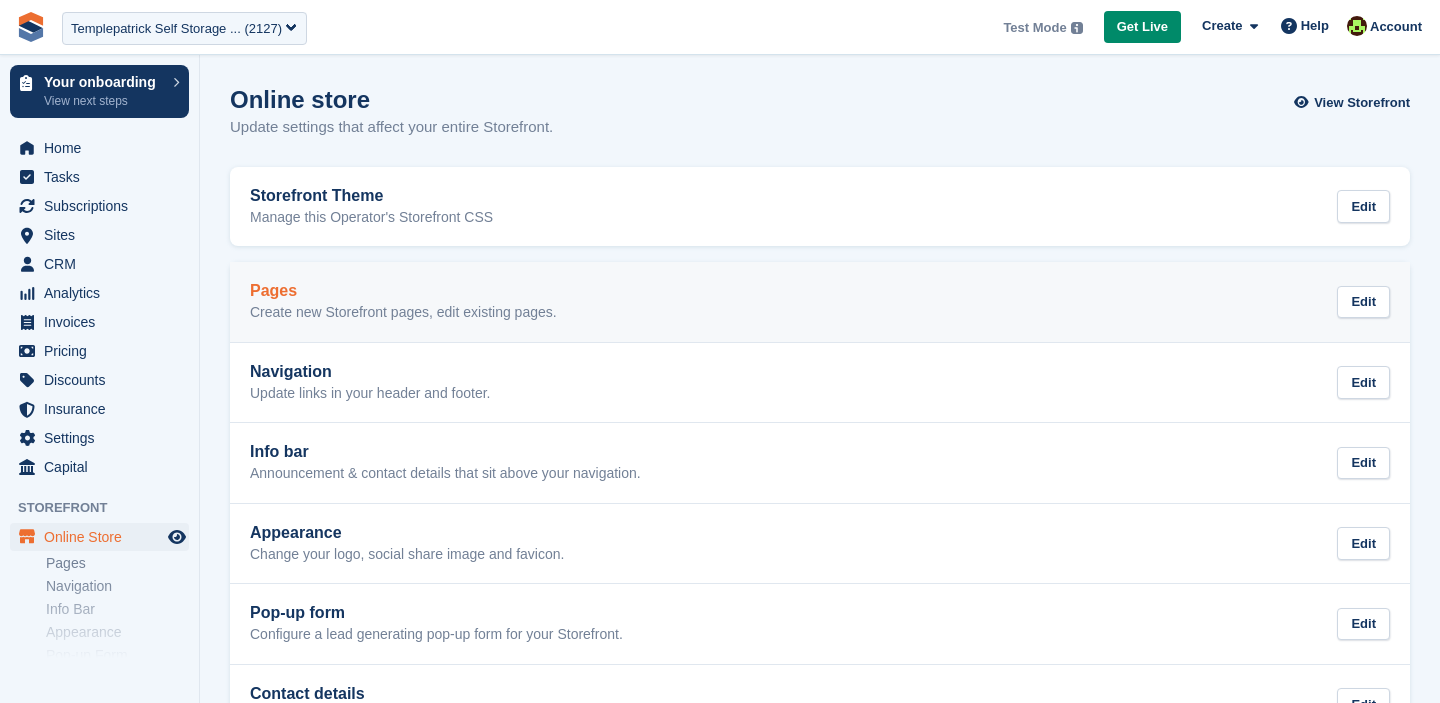 click on "Pages" at bounding box center (403, 291) 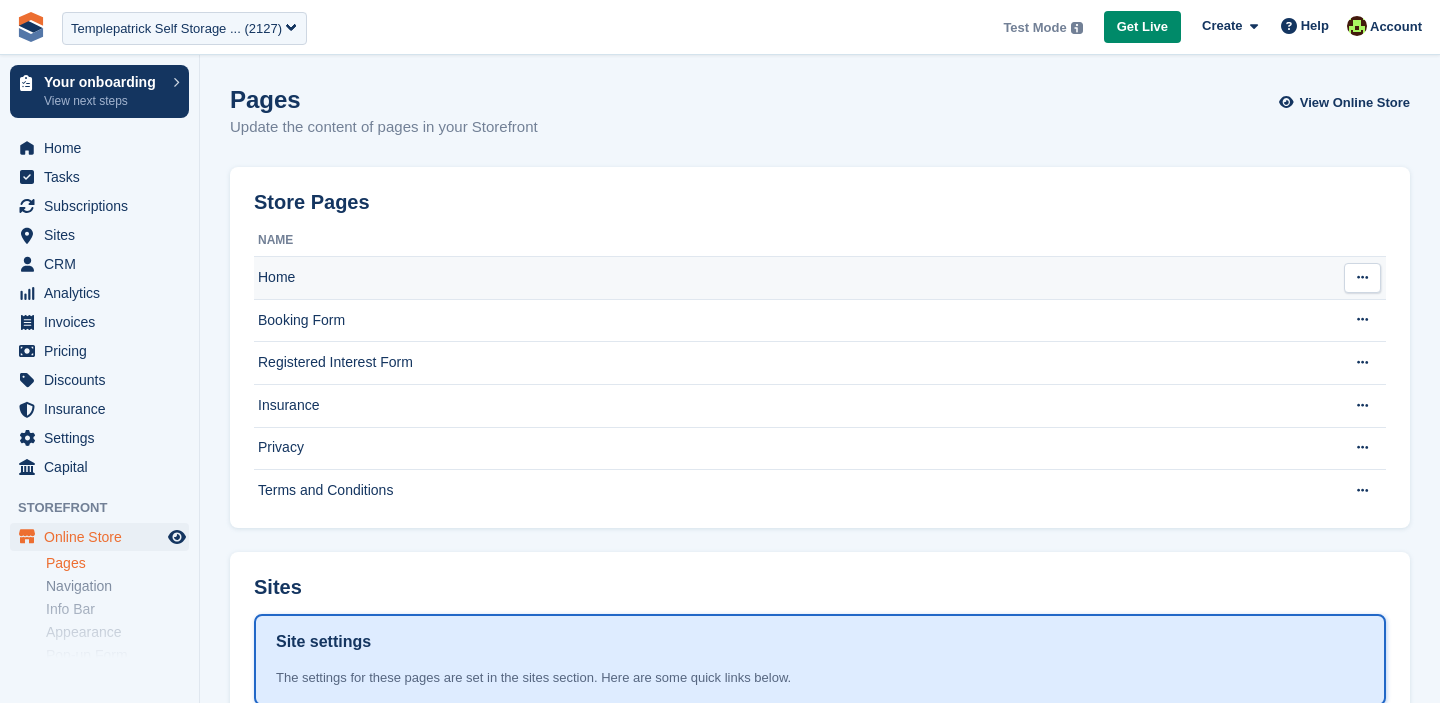 click on "Home" at bounding box center (791, 278) 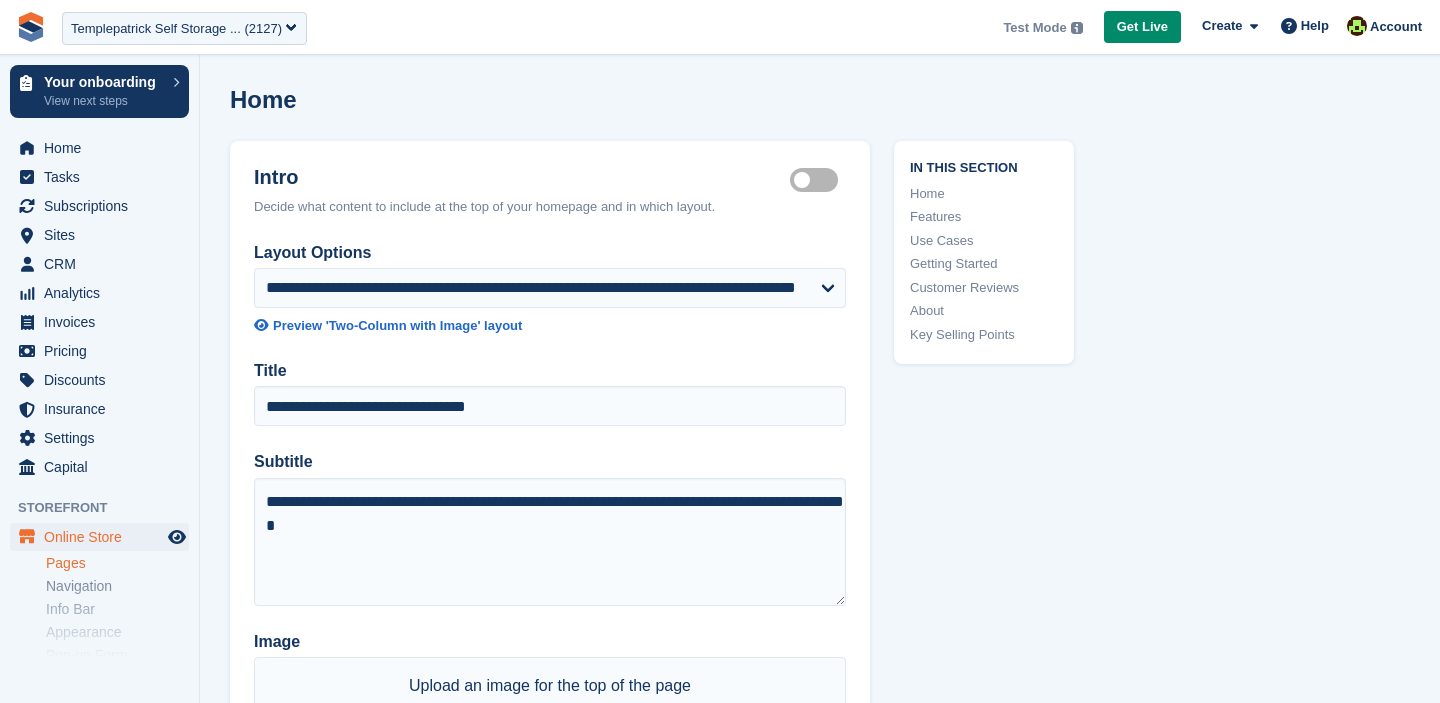 scroll, scrollTop: 0, scrollLeft: 0, axis: both 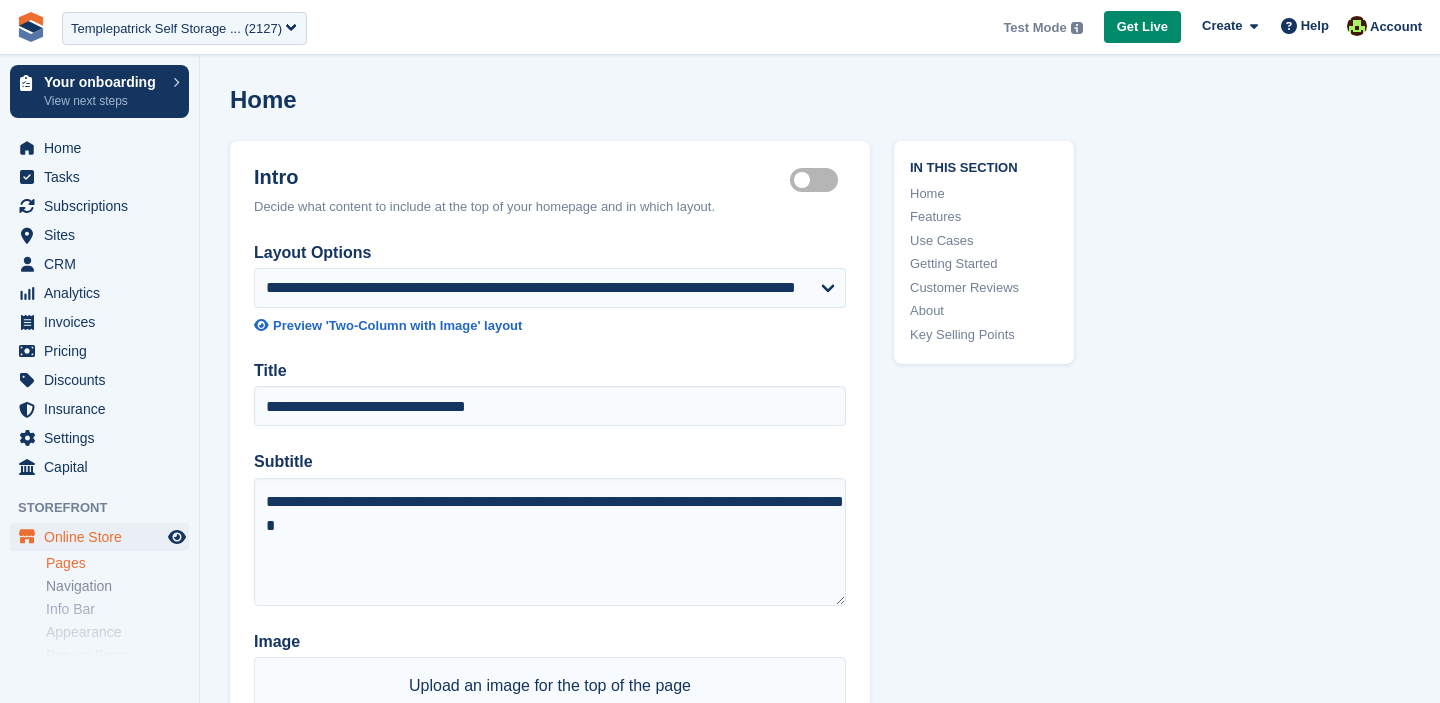 click on "Pages" at bounding box center [117, 563] 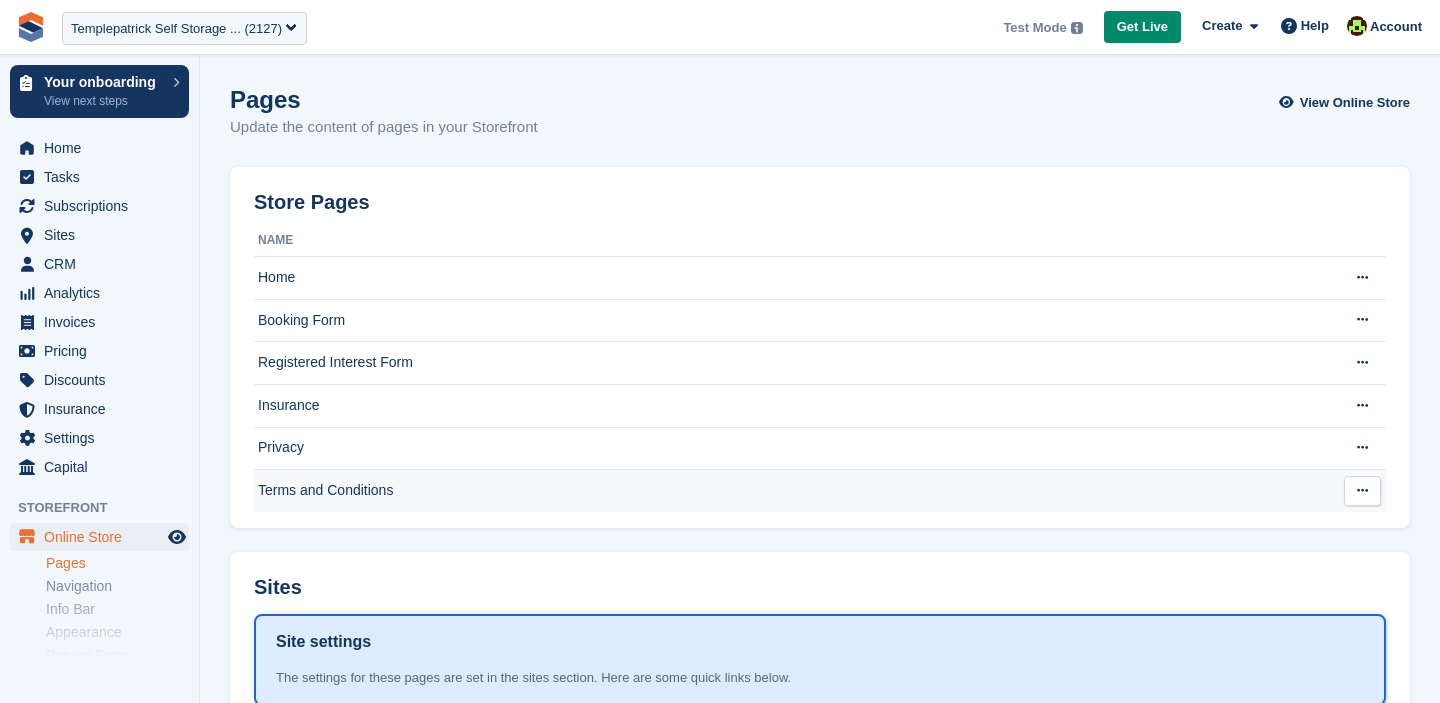 click on "Terms and Conditions" at bounding box center (791, 491) 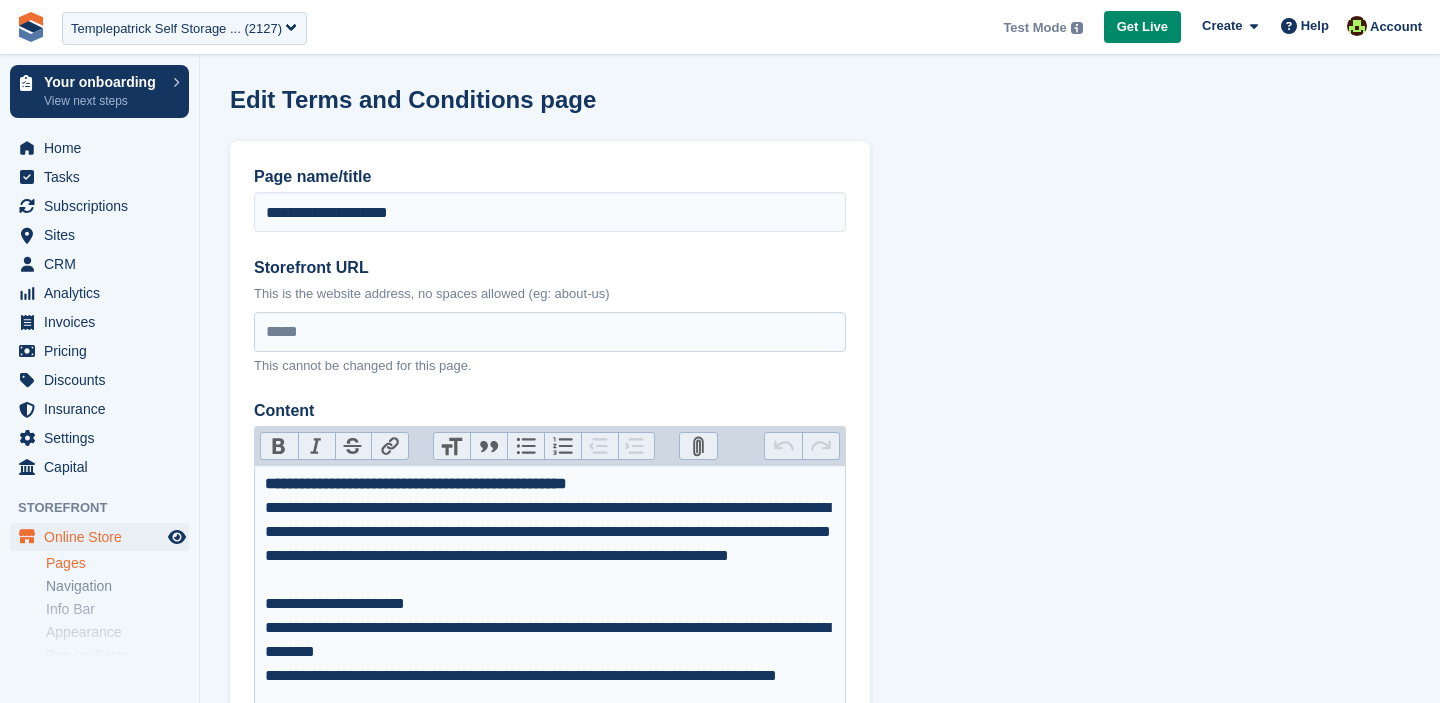 scroll, scrollTop: 0, scrollLeft: 0, axis: both 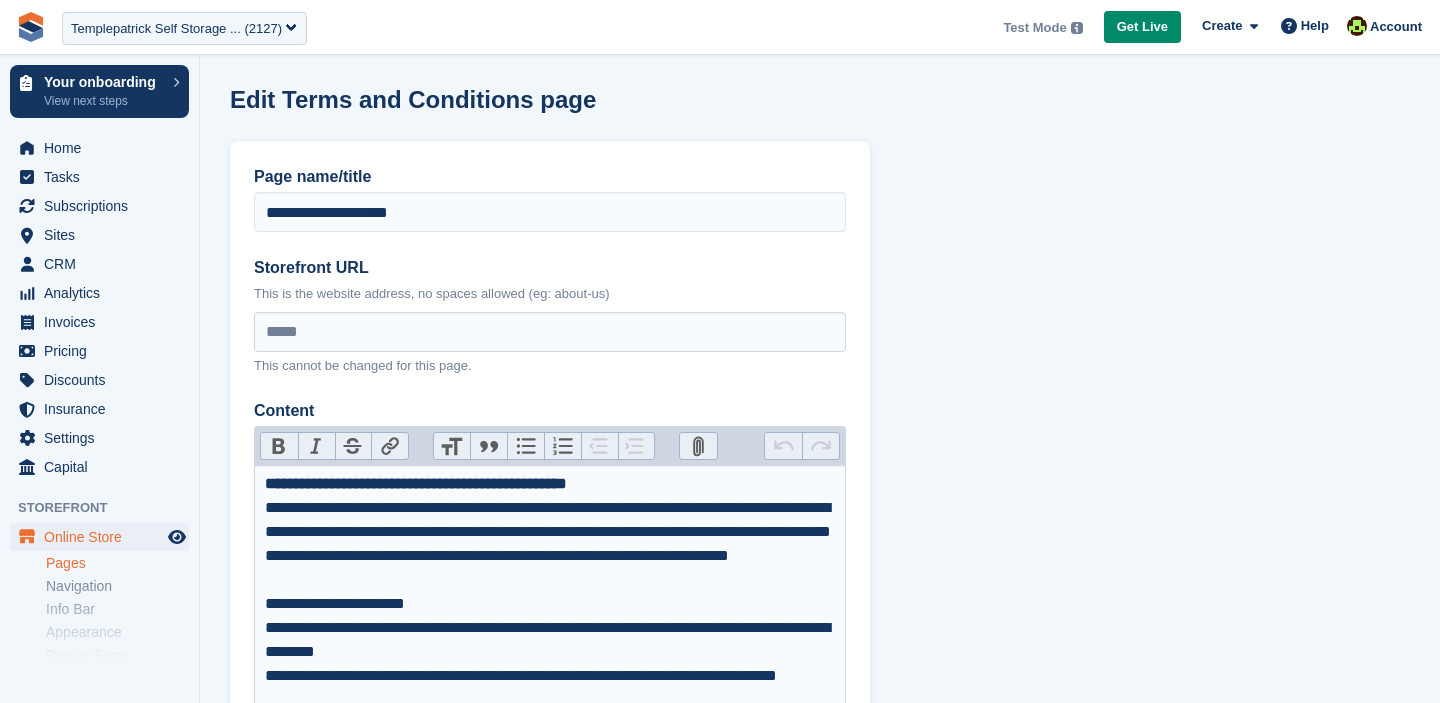 click on "Pages" at bounding box center (117, 563) 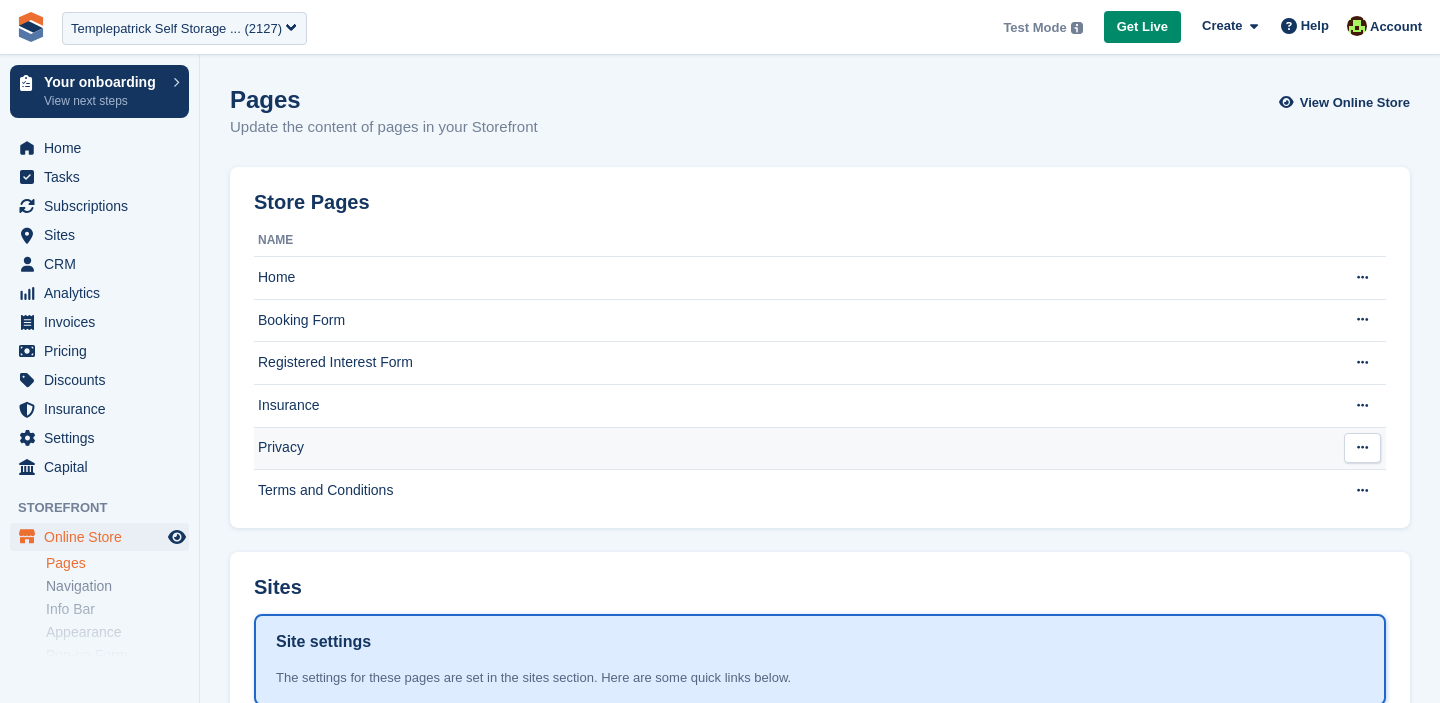 click on "Privacy" at bounding box center (791, 448) 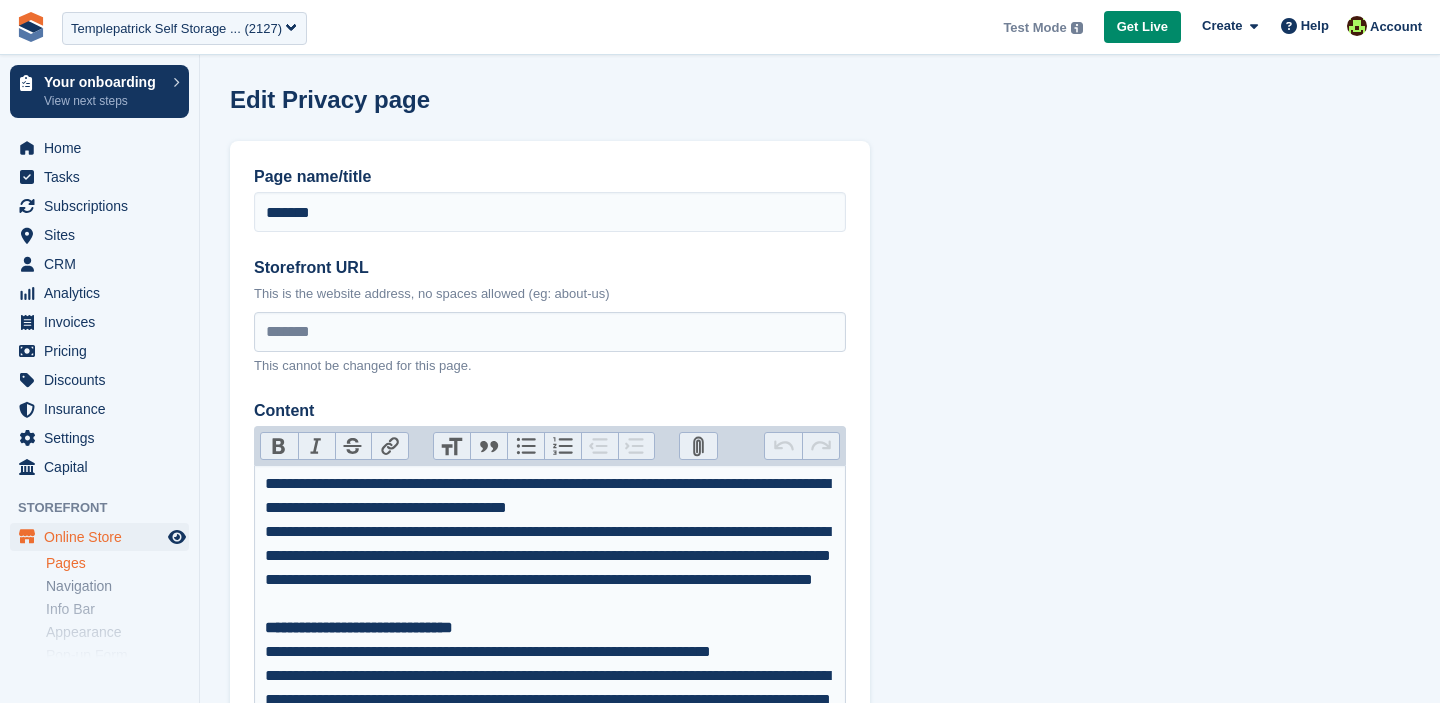 scroll, scrollTop: 0, scrollLeft: 0, axis: both 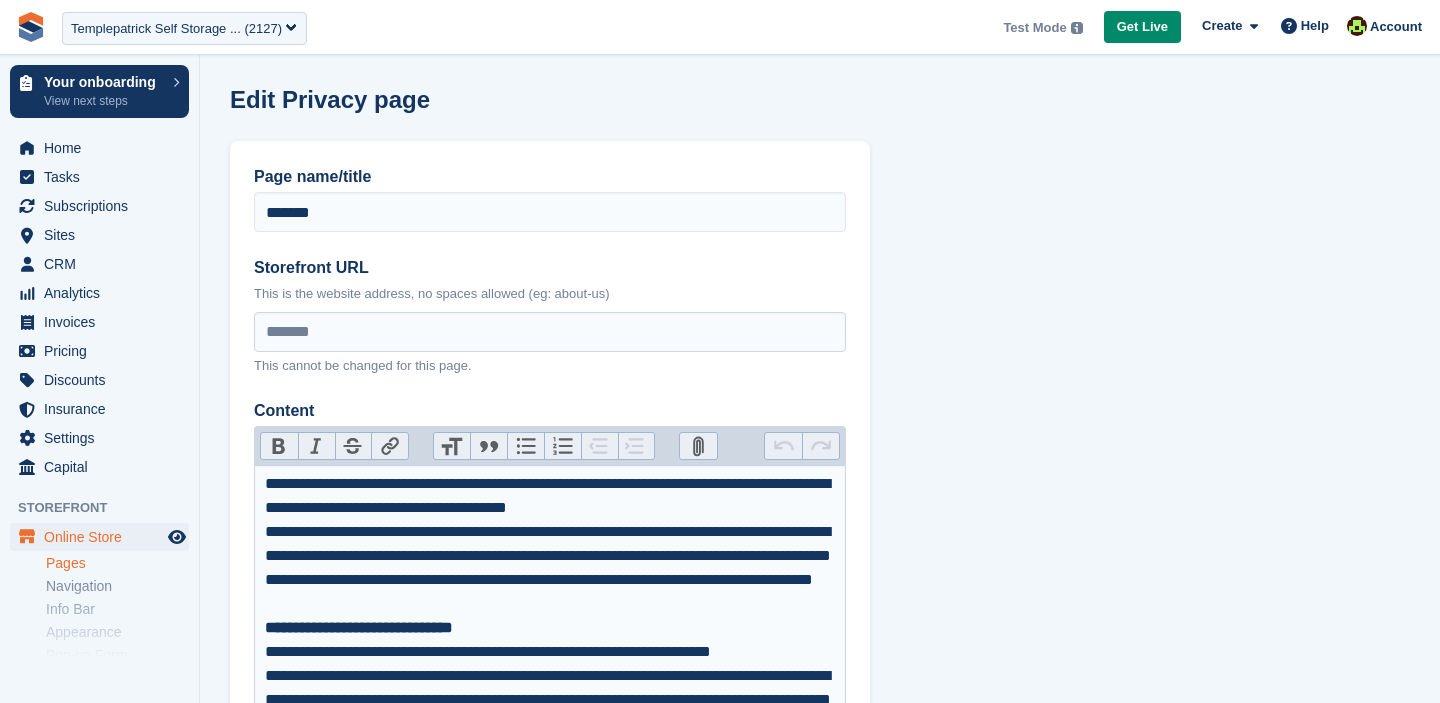 click on "Pages" at bounding box center (117, 563) 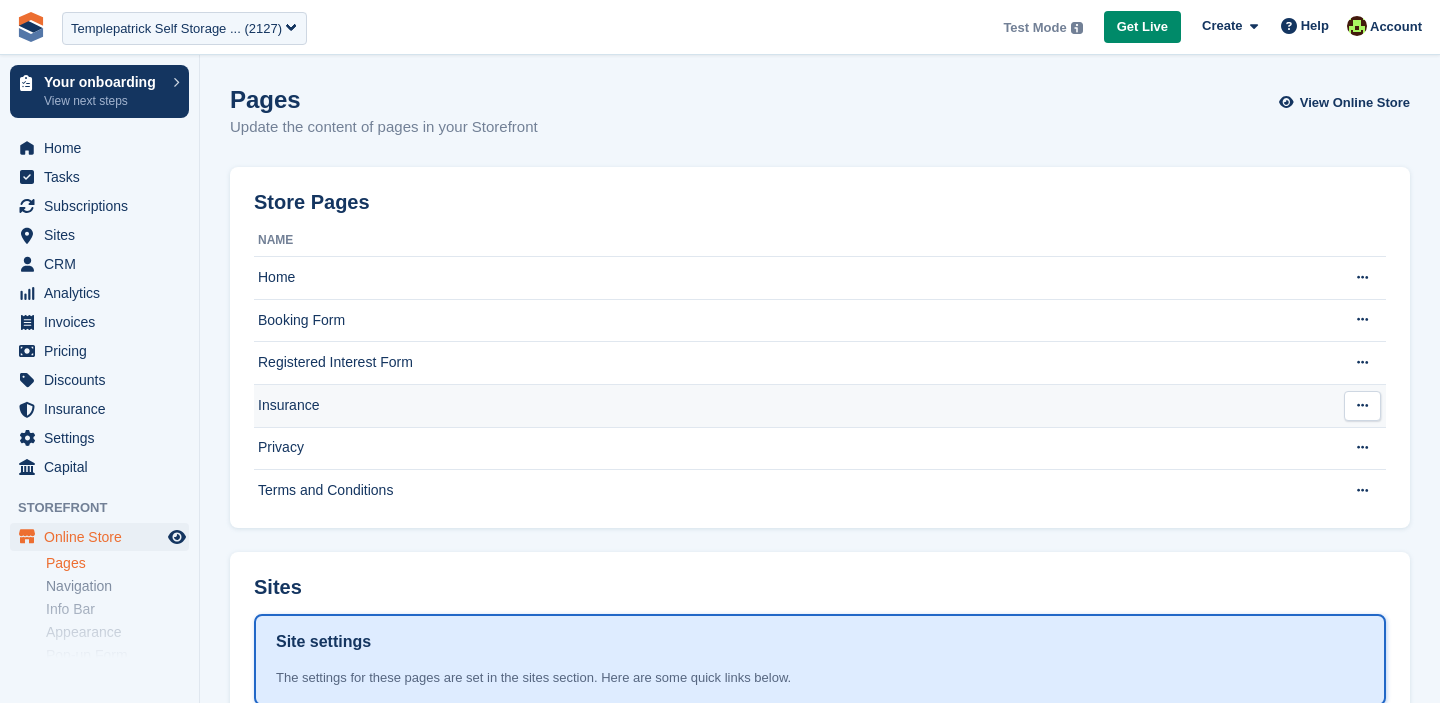 click on "Insurance" at bounding box center (791, 405) 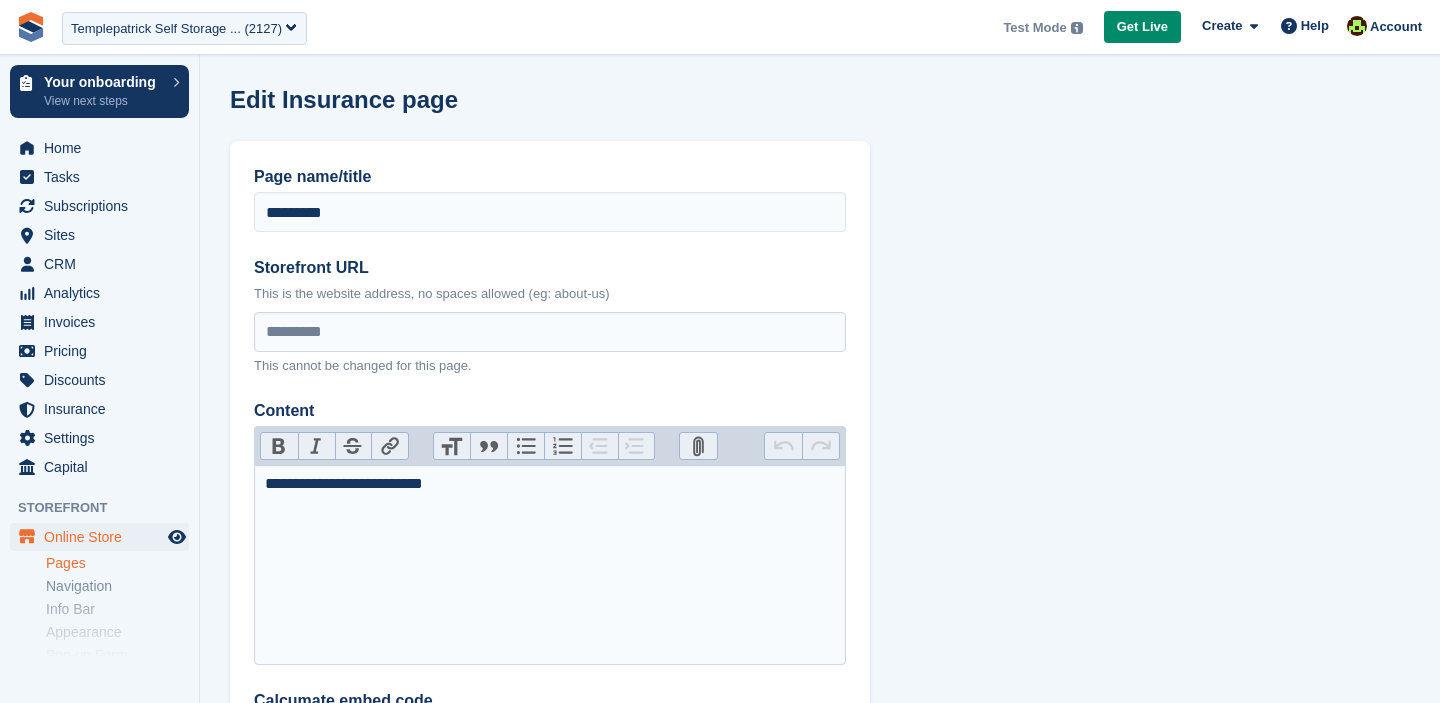 scroll, scrollTop: 0, scrollLeft: 0, axis: both 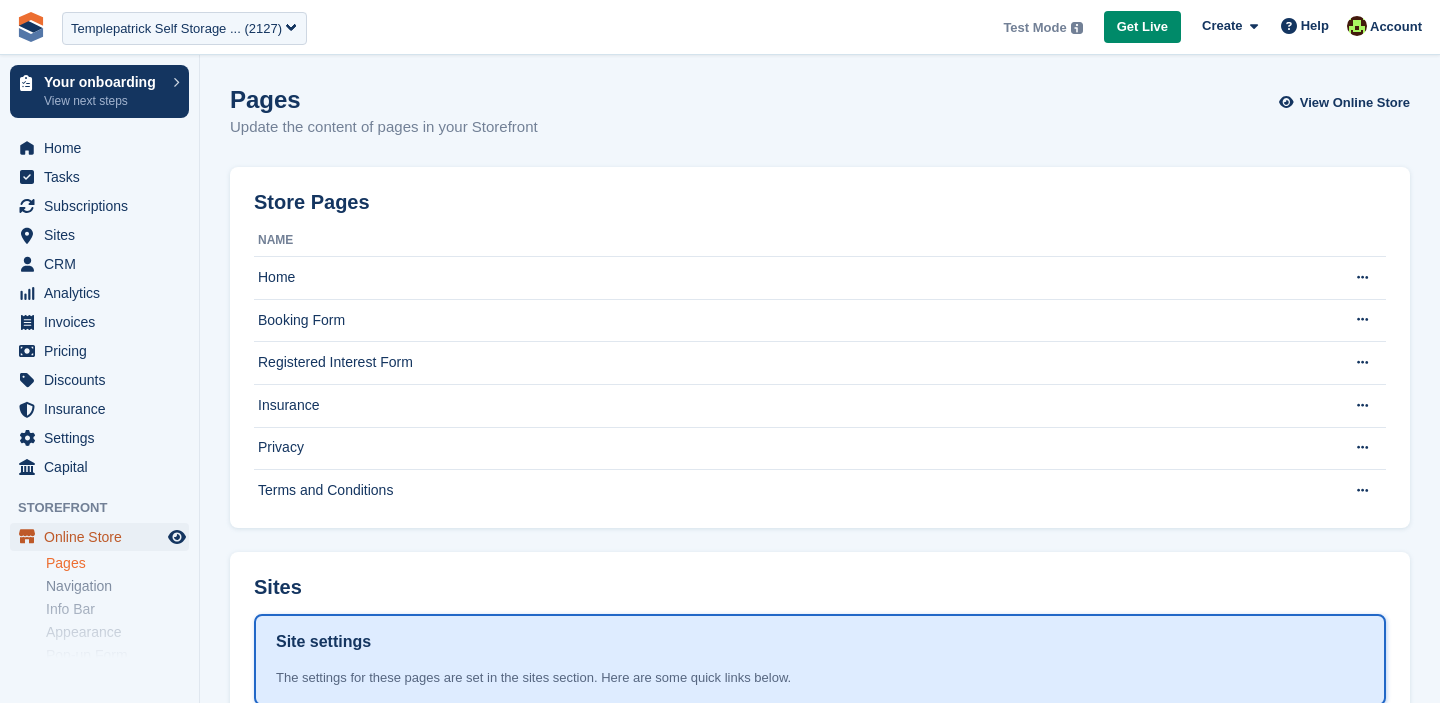 click on "Online Store" at bounding box center [104, 537] 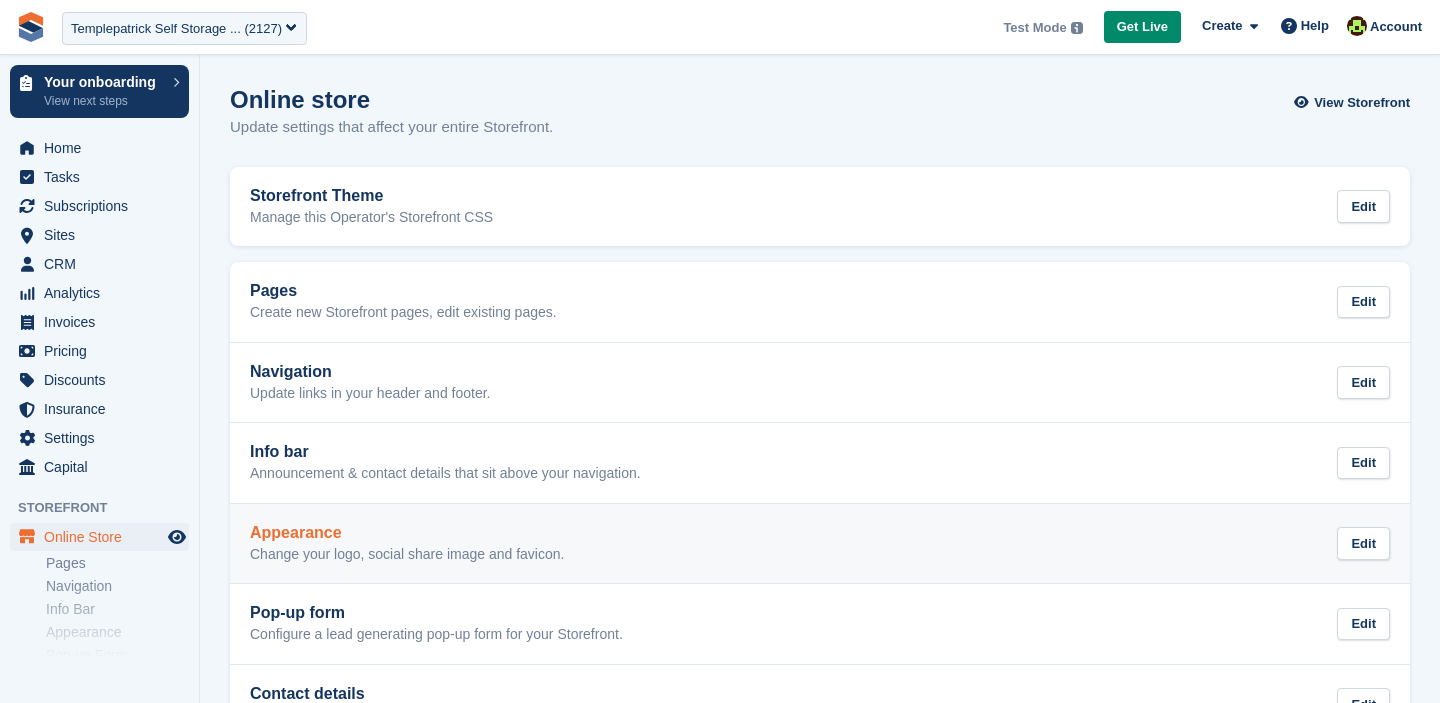 click on "Appearance" at bounding box center (407, 533) 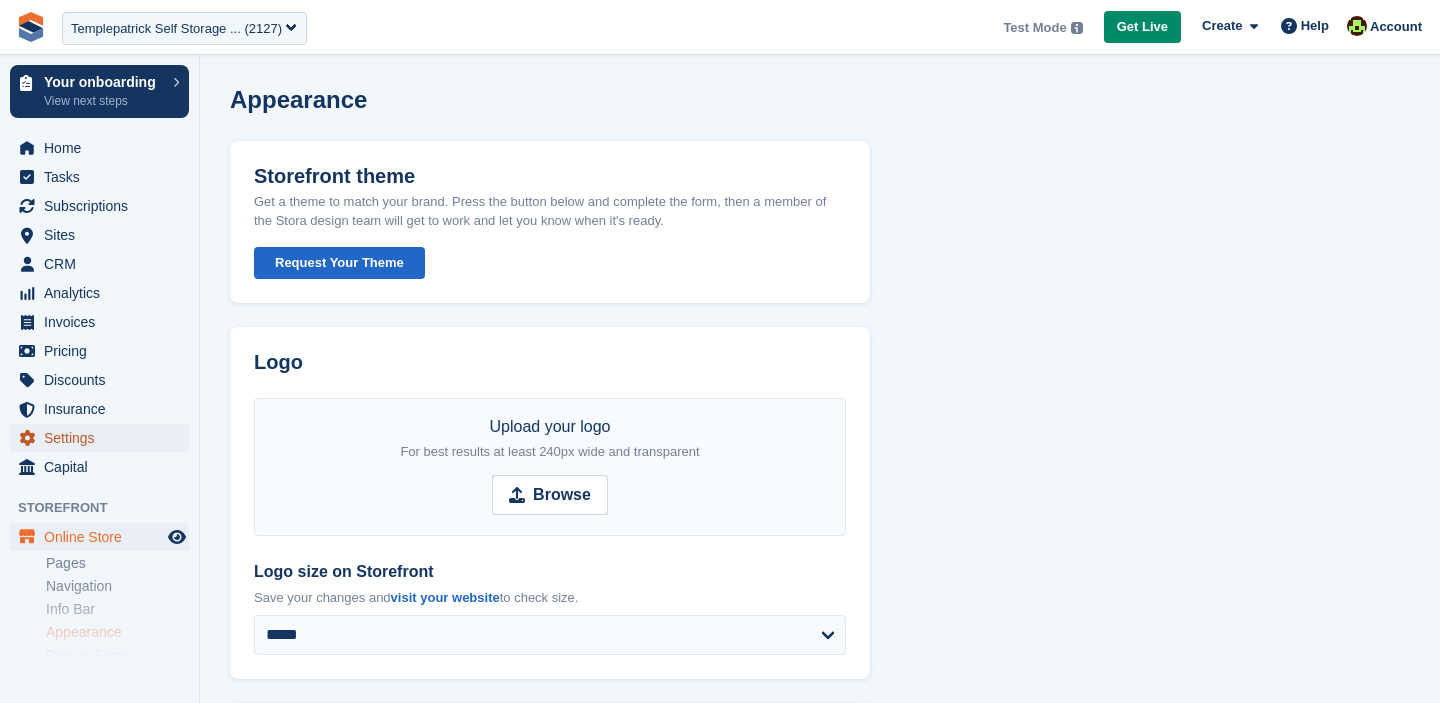 click on "Settings" at bounding box center [104, 438] 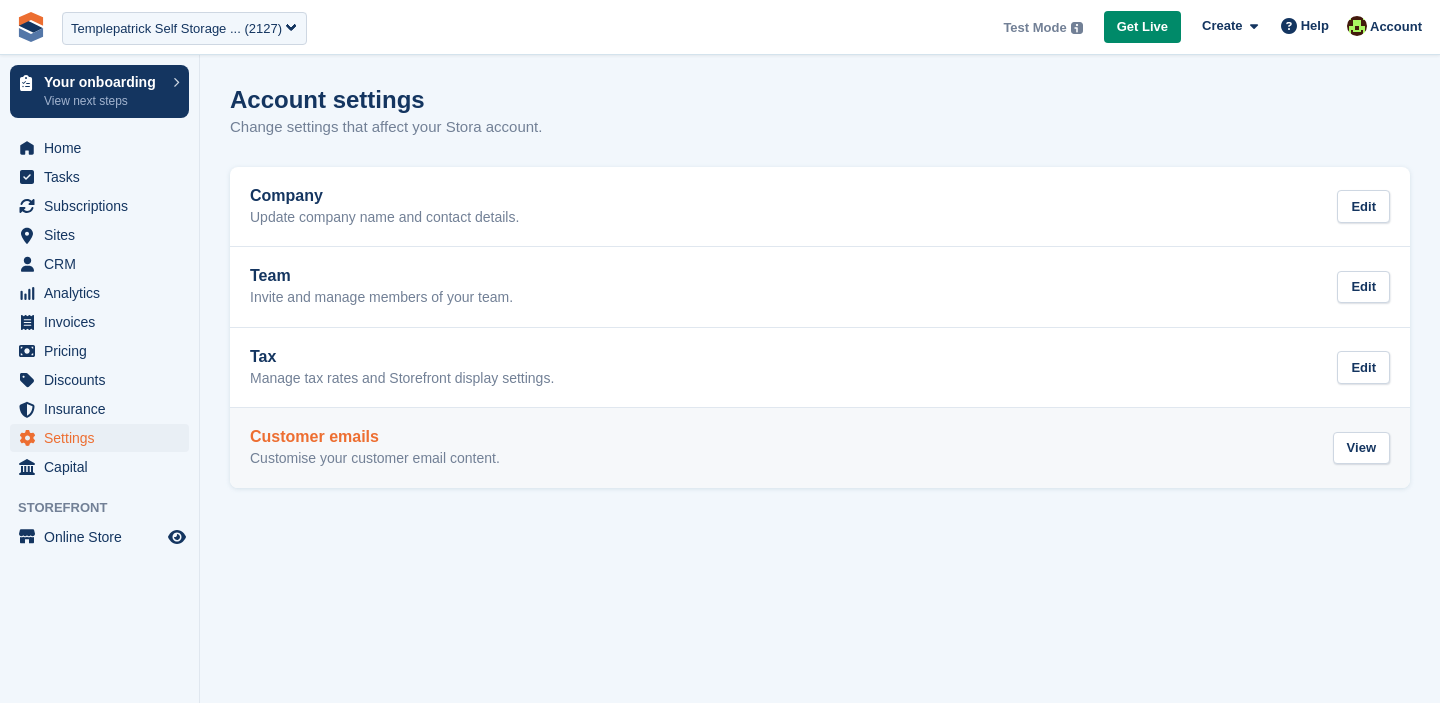 click on "Customer emails" at bounding box center (375, 437) 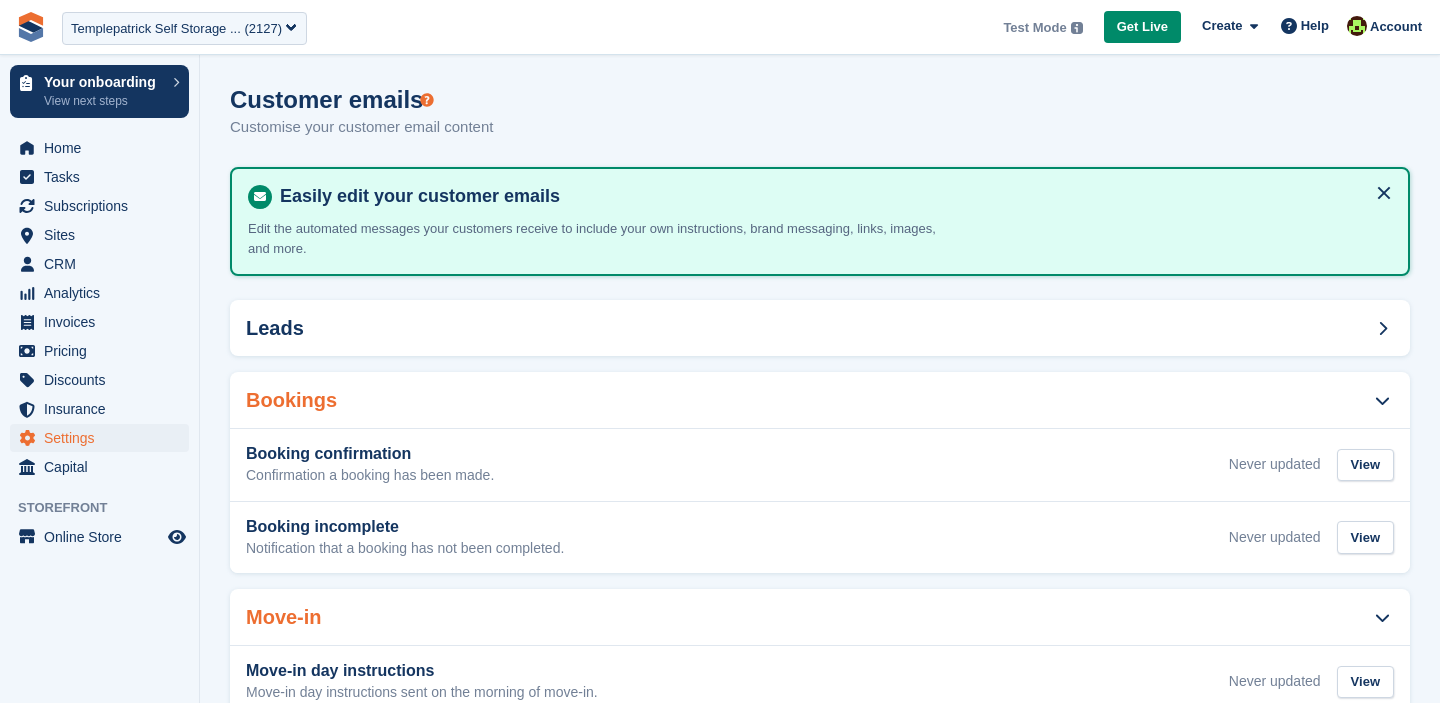 click on "**********" at bounding box center [184, 27] 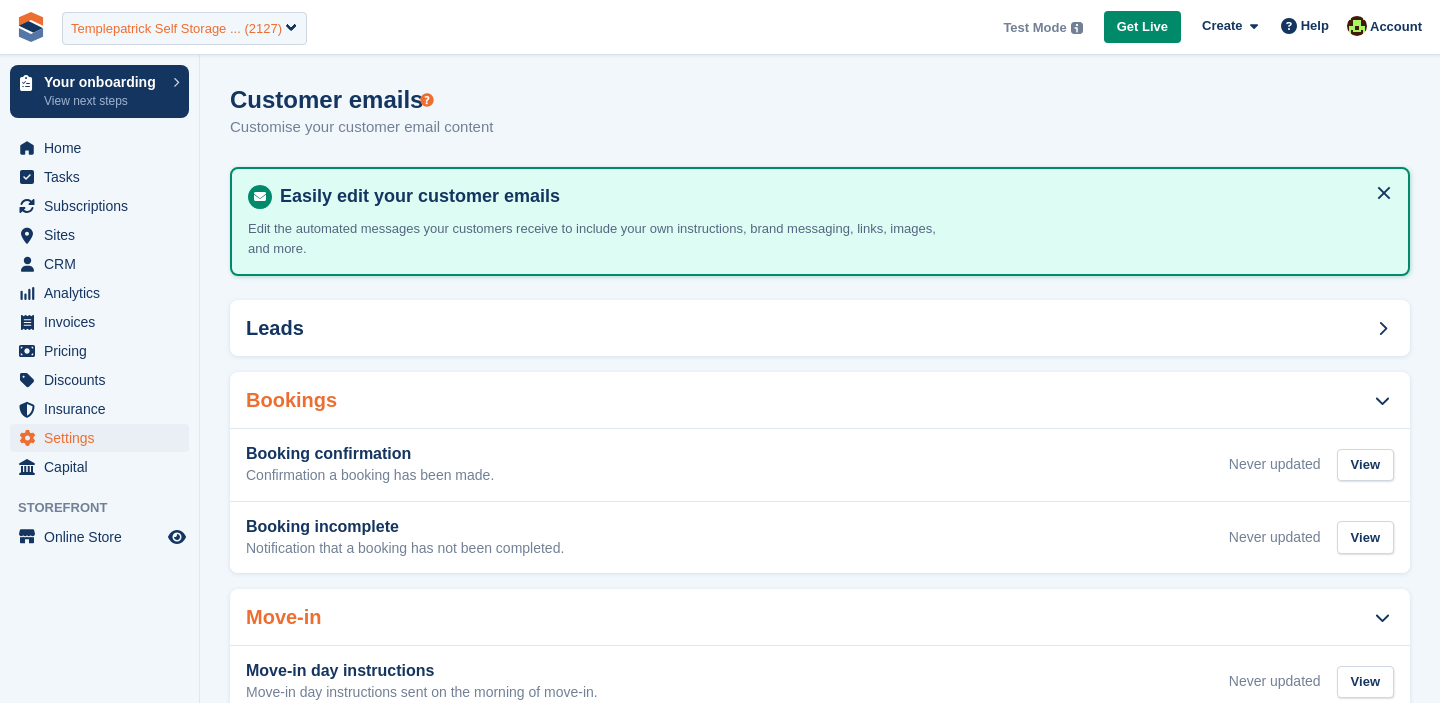 click on "Templepatrick Self Storage ... (2127)" at bounding box center [184, 28] 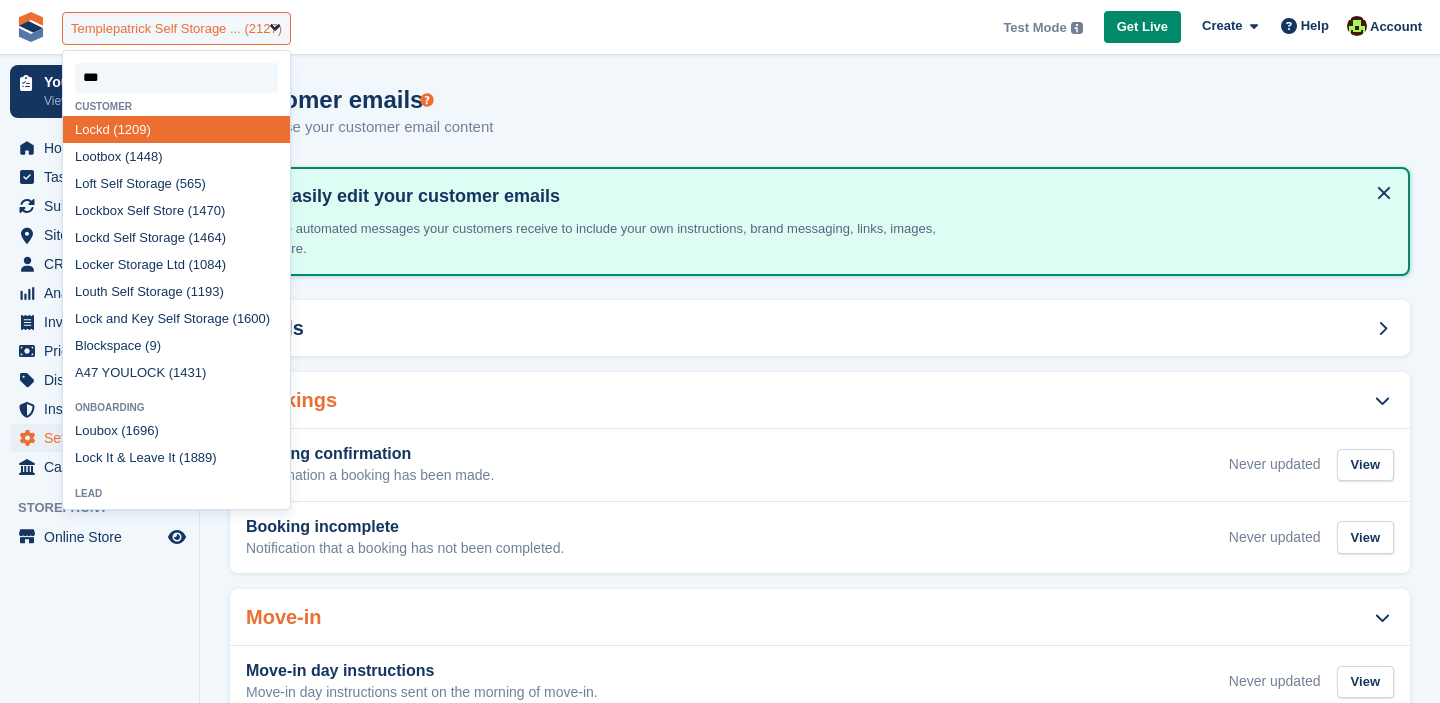type on "****" 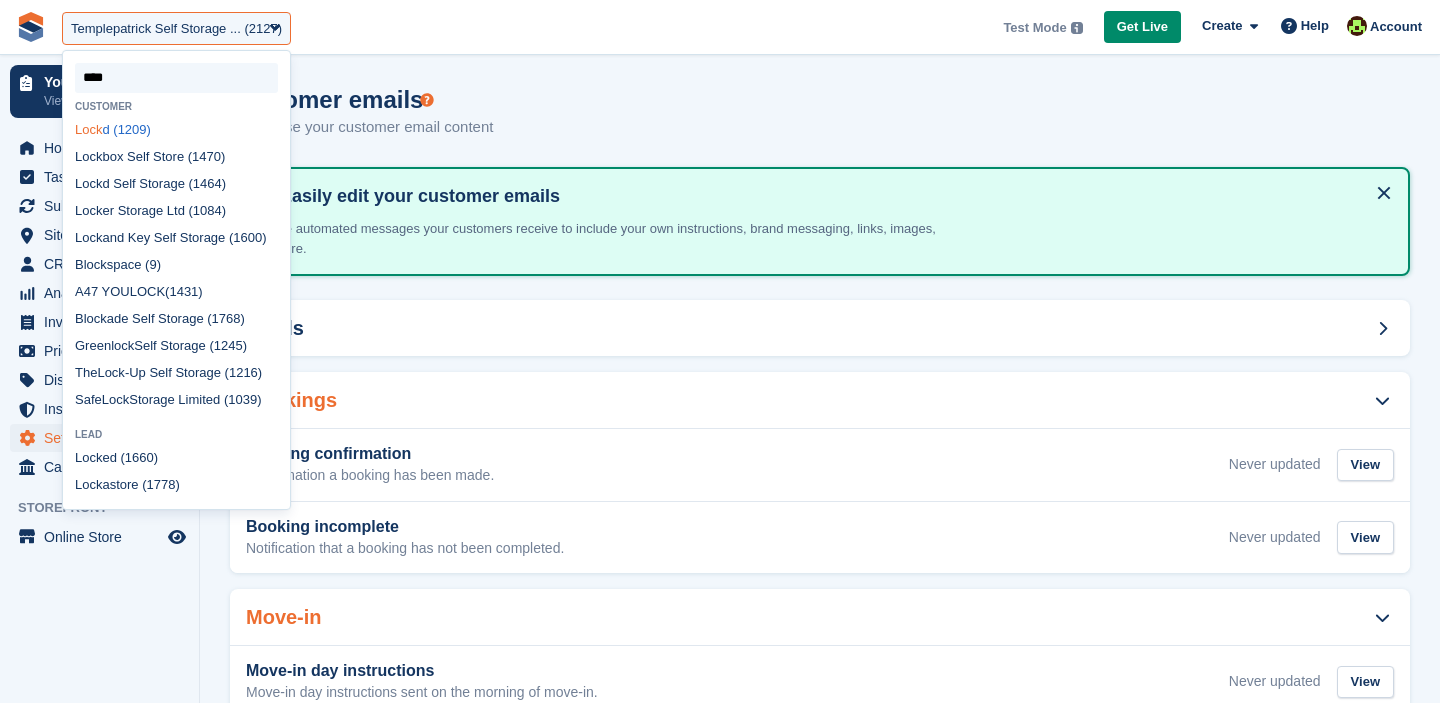 click on "Lock d (1209)" at bounding box center [176, 129] 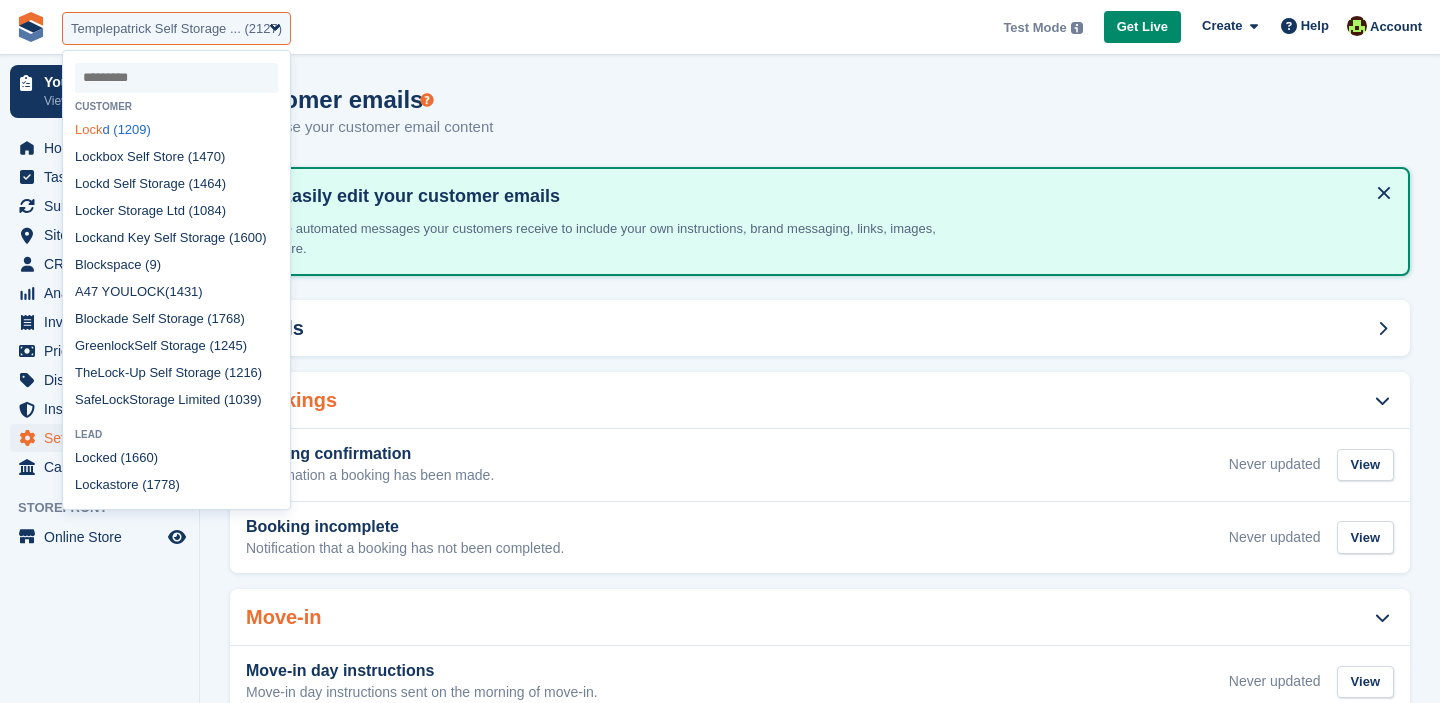 select on "****" 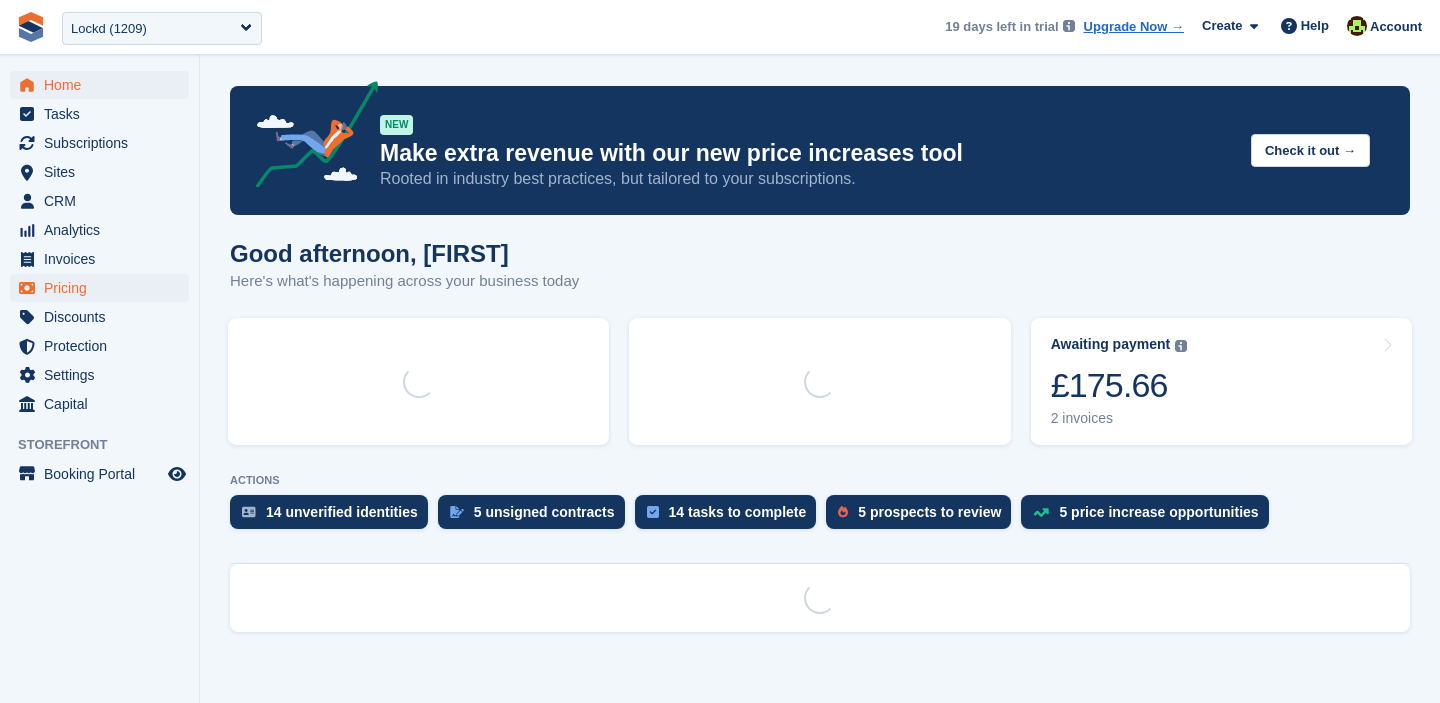 scroll, scrollTop: 0, scrollLeft: 0, axis: both 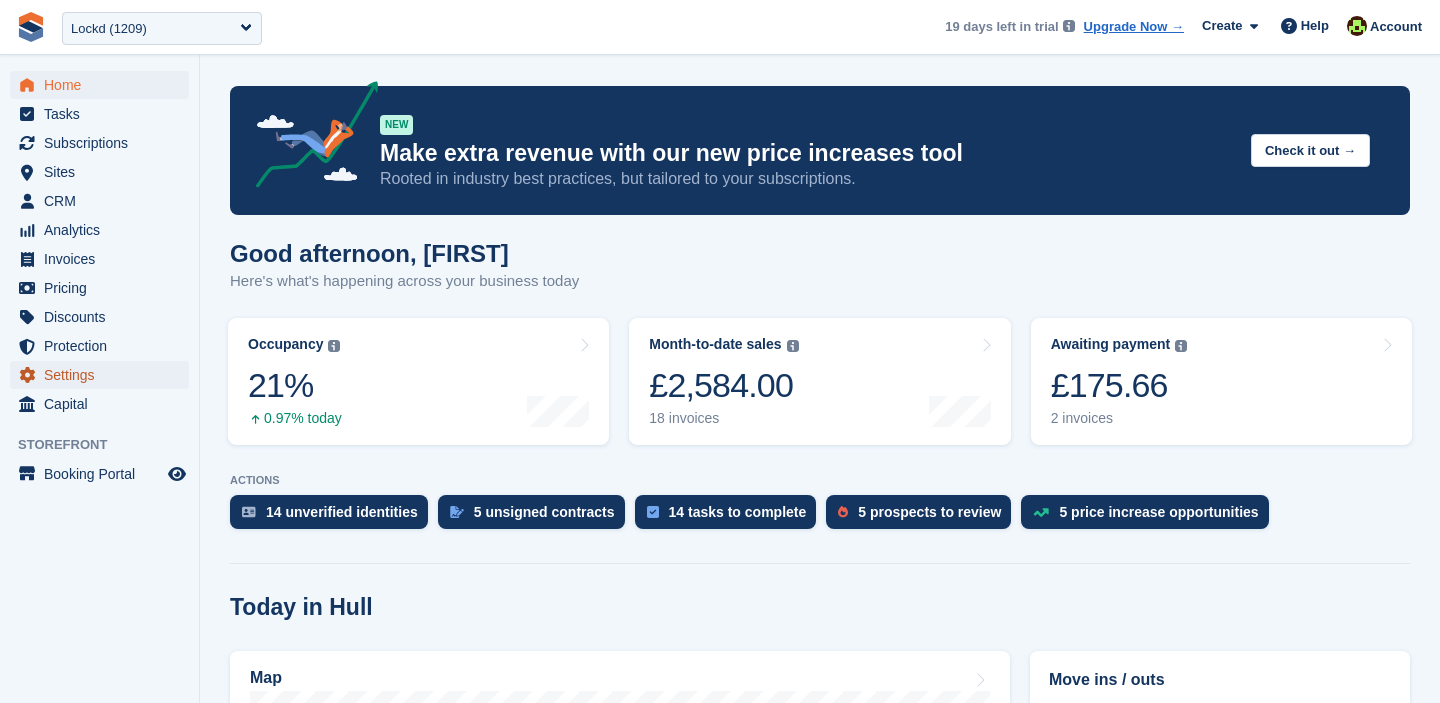 click on "Settings" at bounding box center (104, 375) 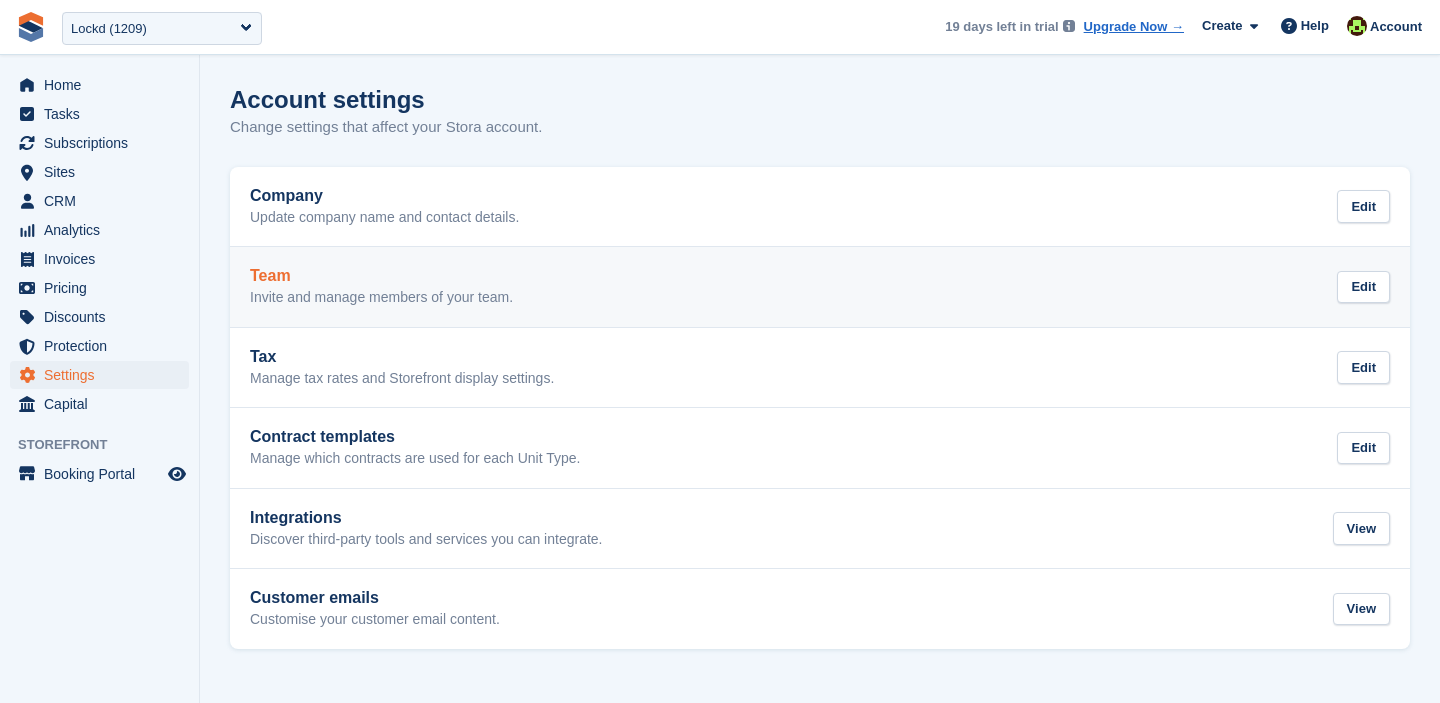 scroll, scrollTop: 0, scrollLeft: 0, axis: both 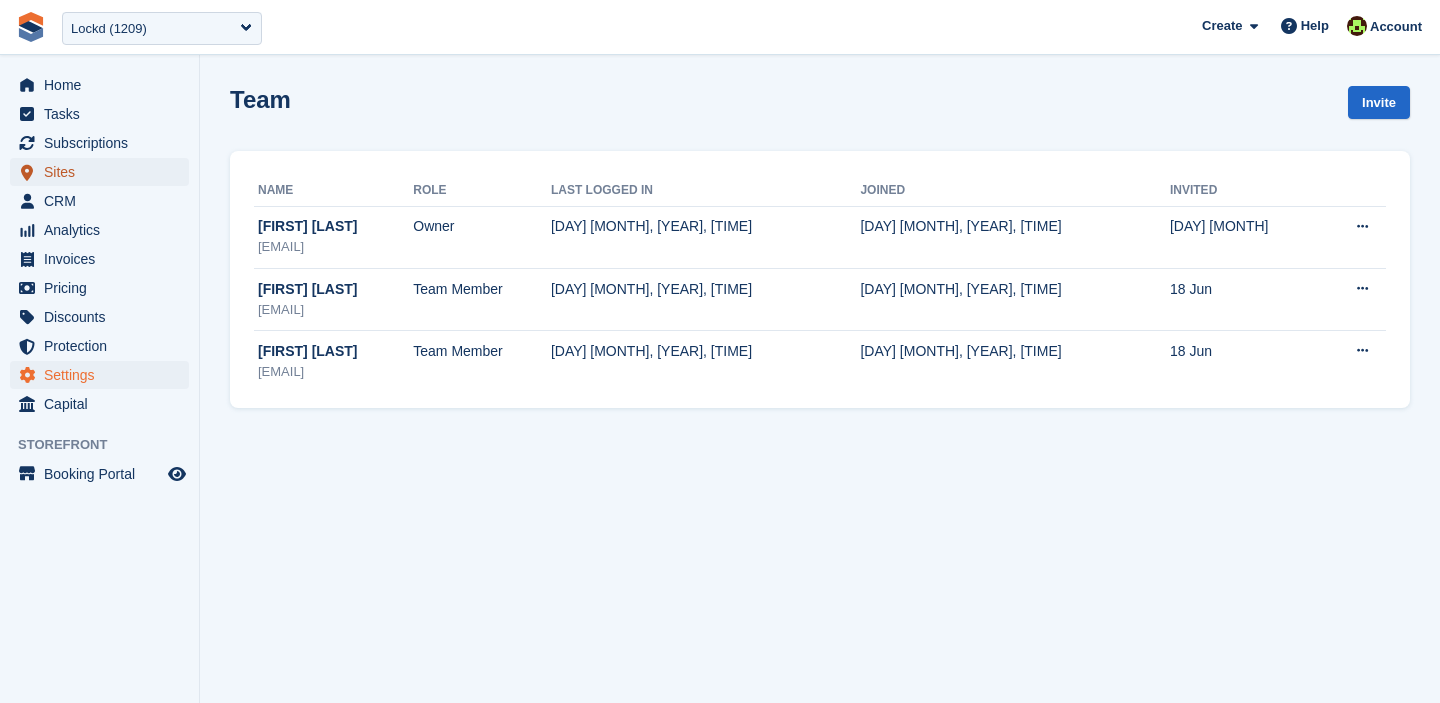 click on "Sites" at bounding box center (104, 172) 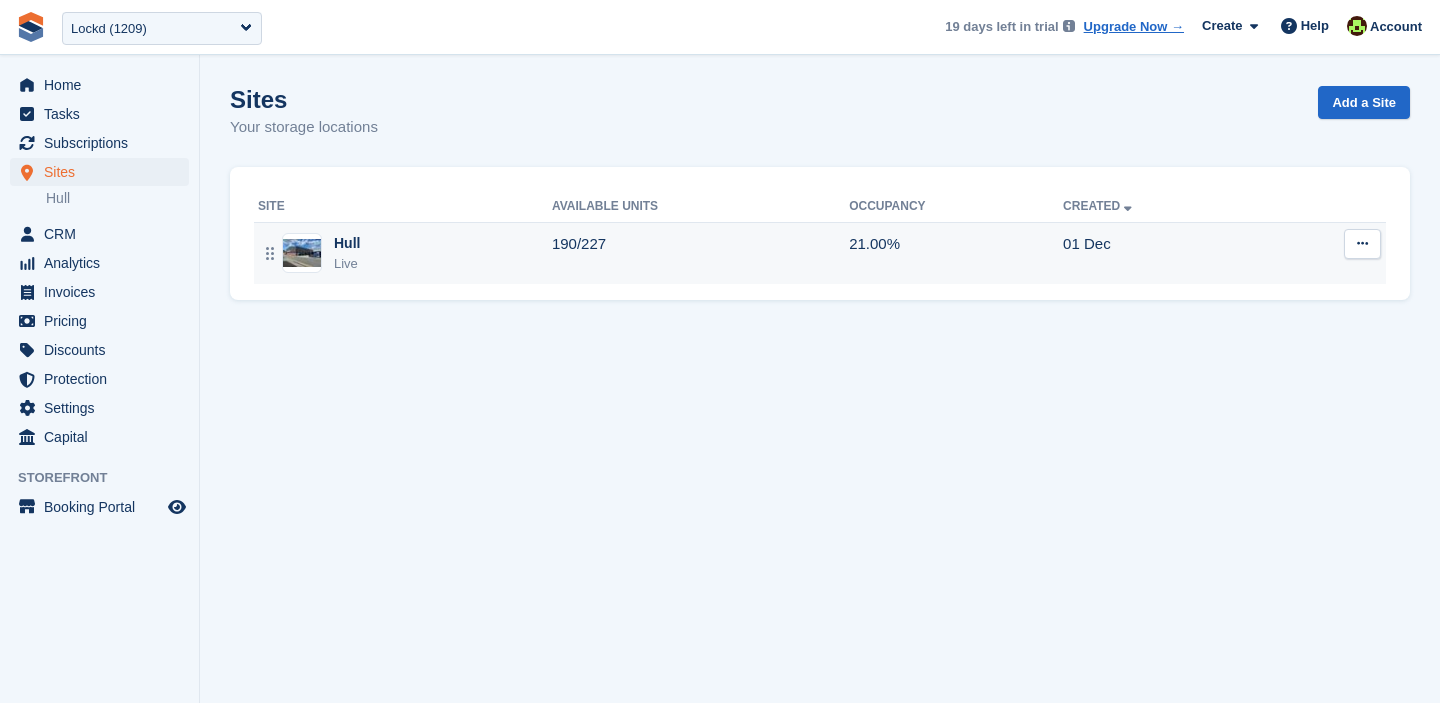 click at bounding box center [1362, 243] 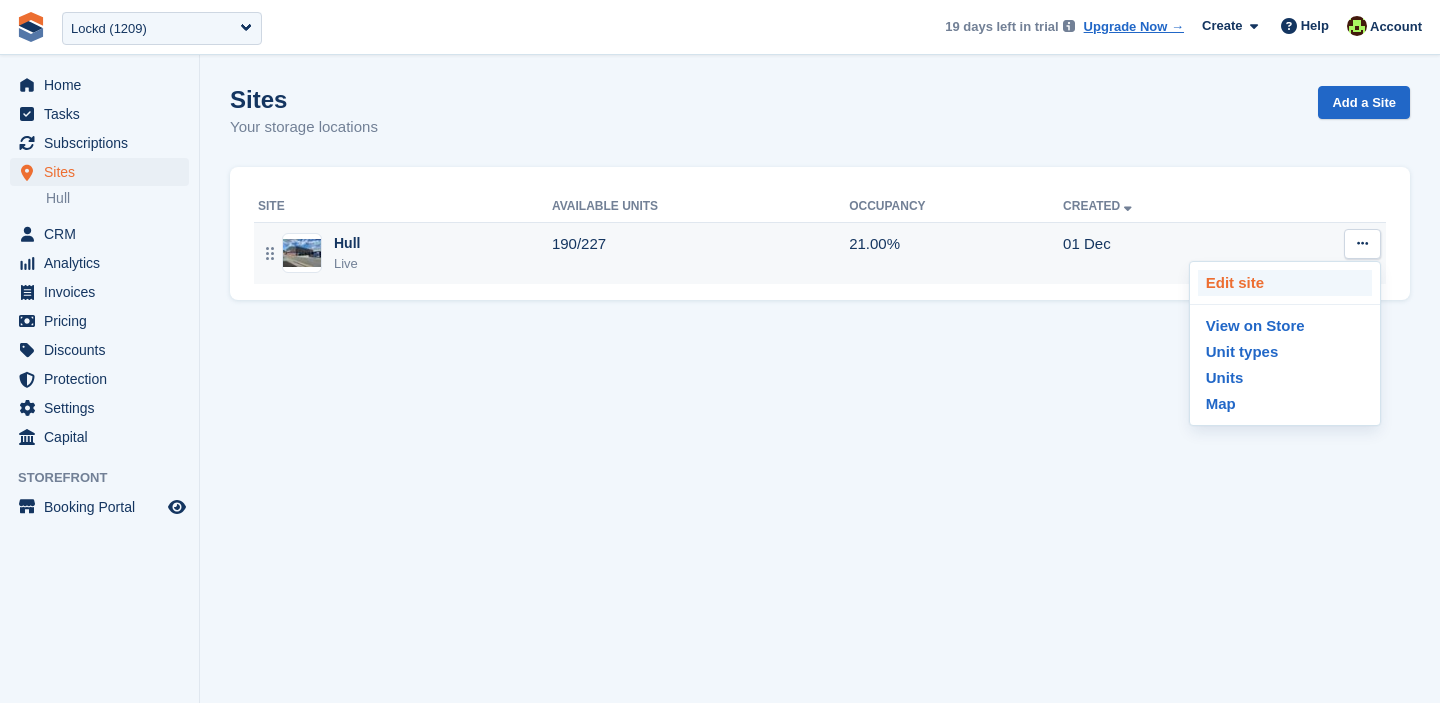 click on "Edit site" at bounding box center (1285, 283) 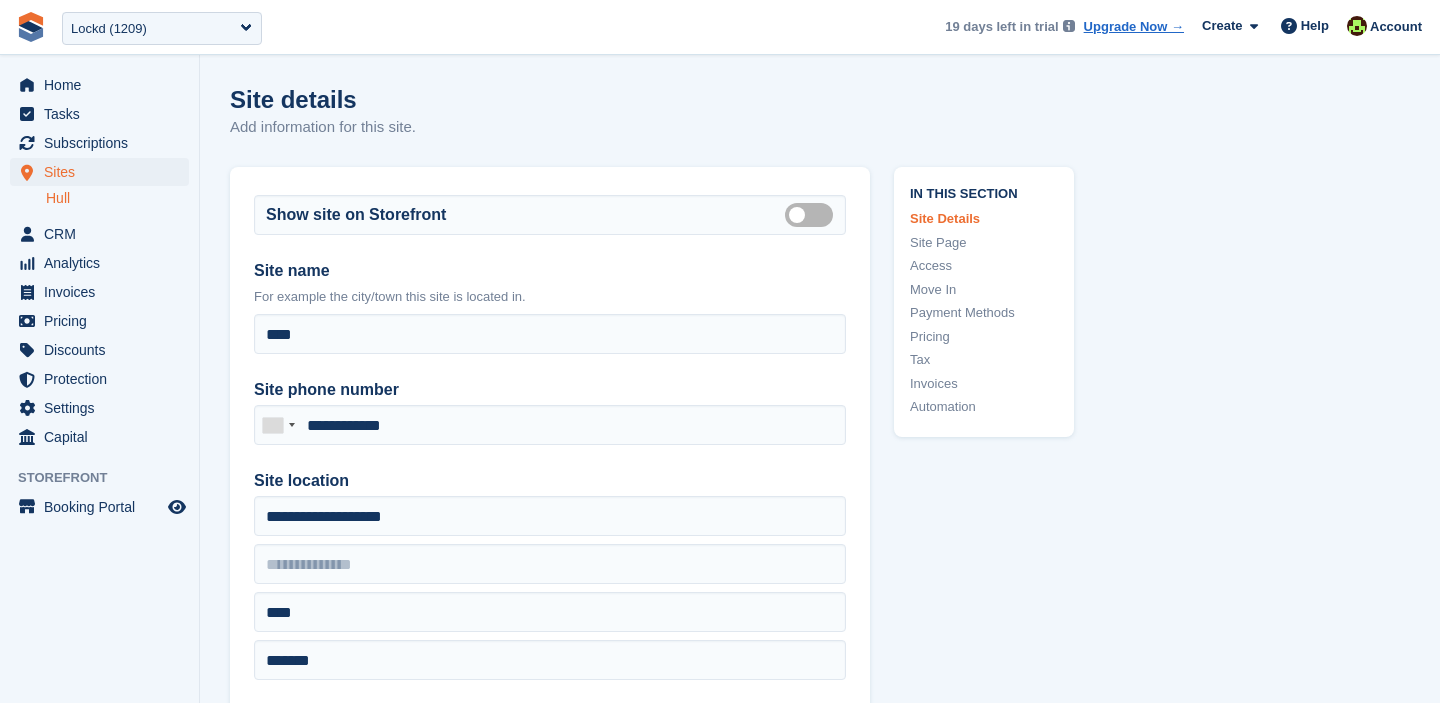 click on "Automation" at bounding box center [984, 407] 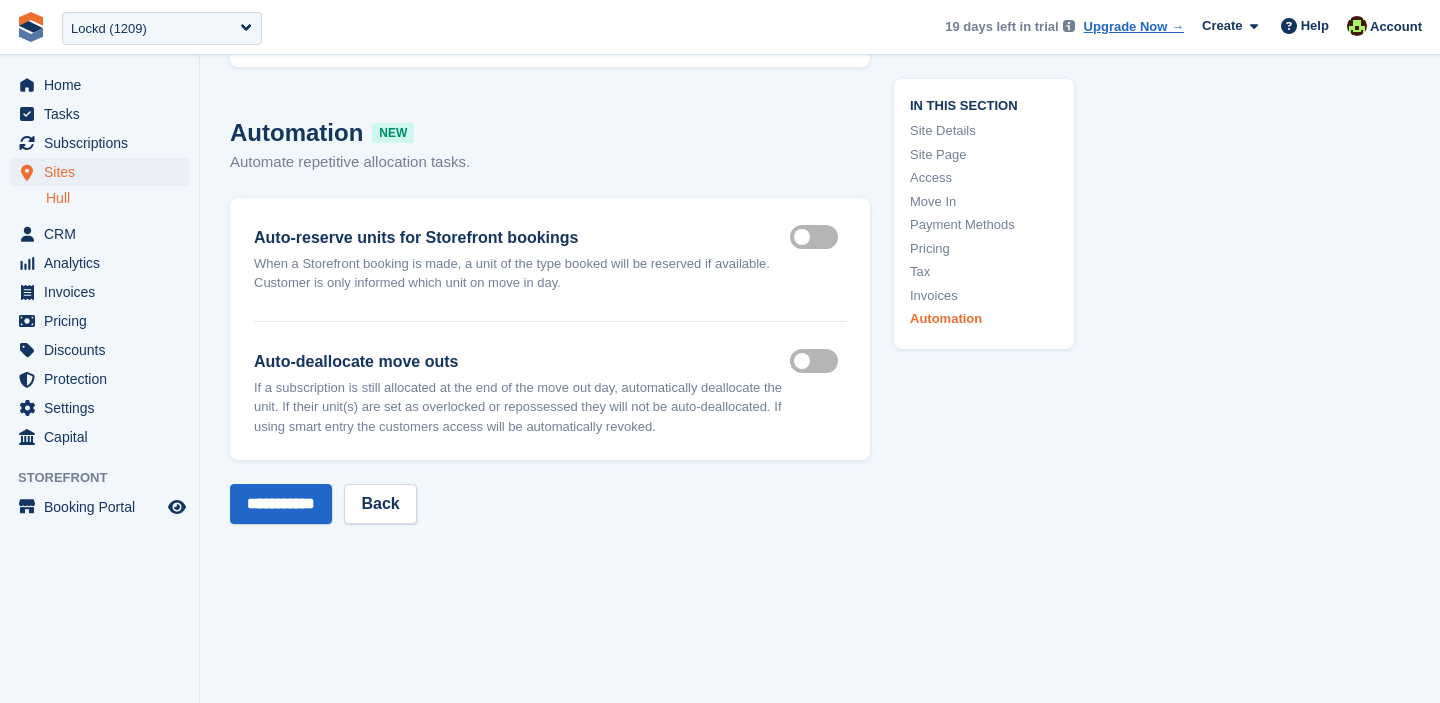 scroll, scrollTop: 9376, scrollLeft: 0, axis: vertical 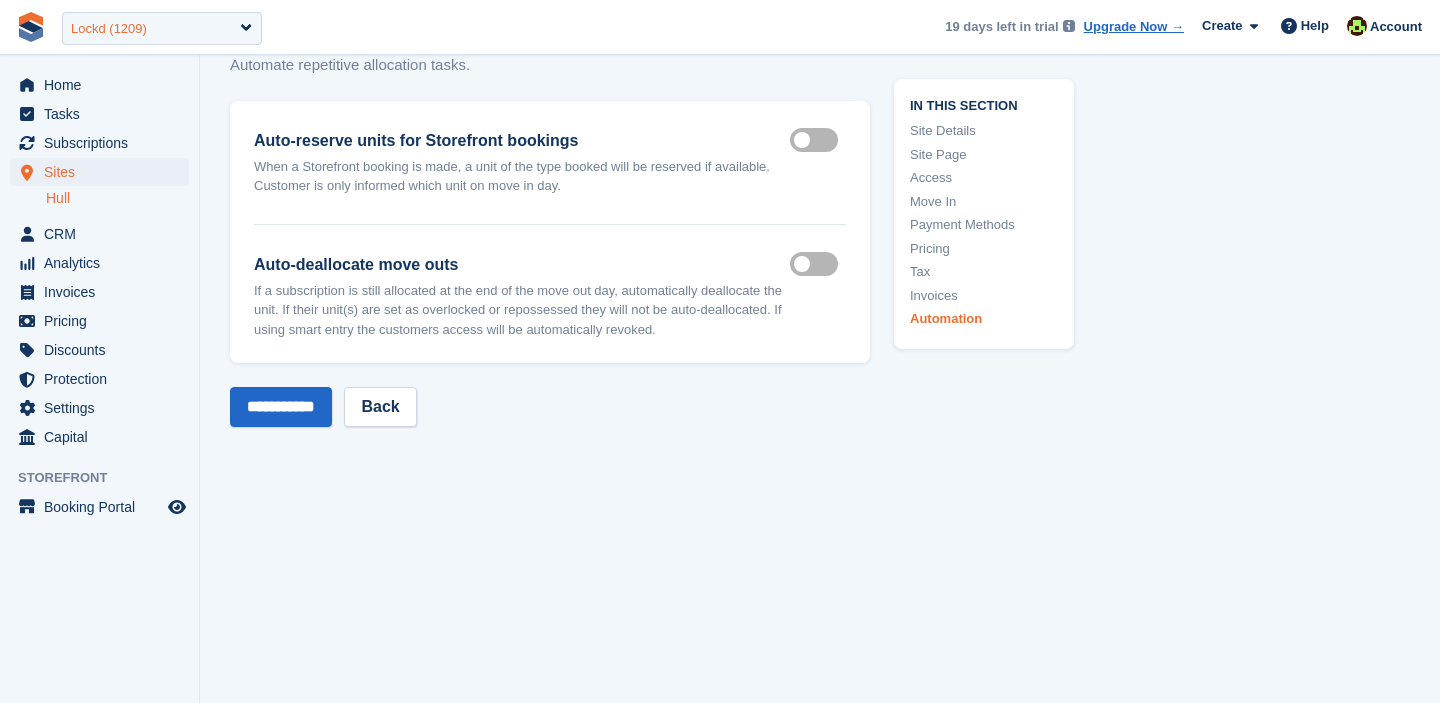 click on "Lockd (1209)" at bounding box center (162, 28) 